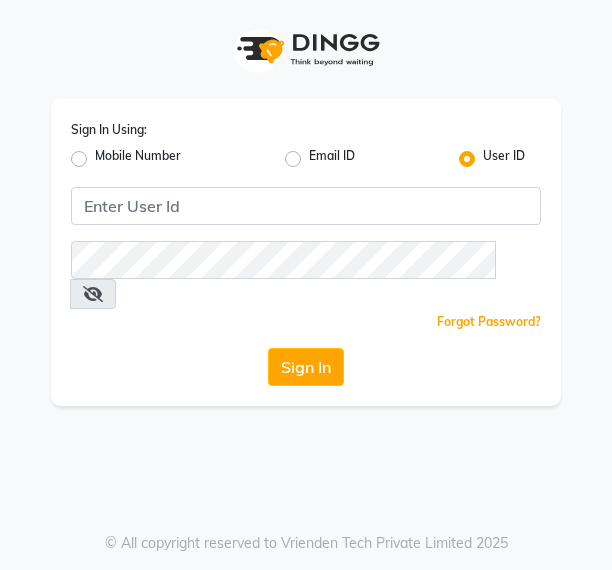 scroll, scrollTop: 0, scrollLeft: 0, axis: both 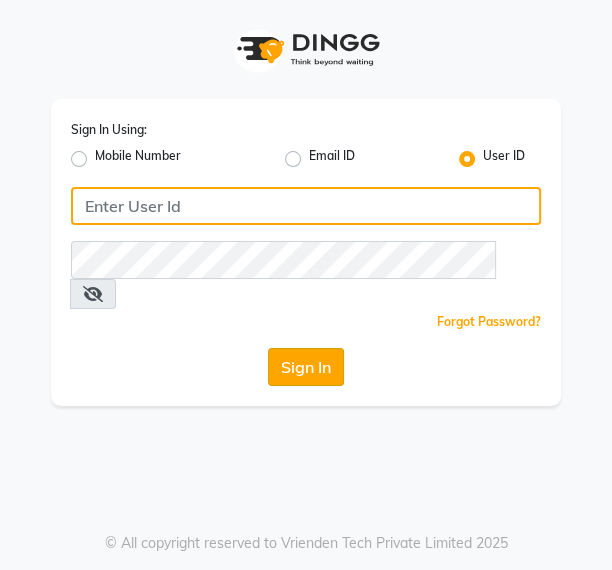 type on "pallavi" 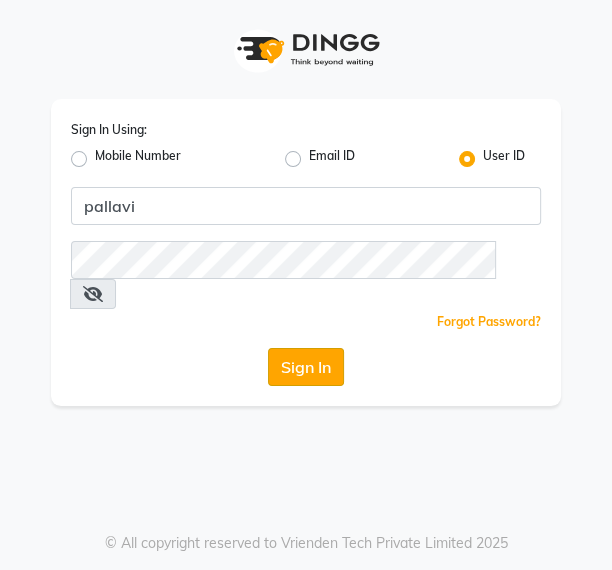 click on "Sign In" 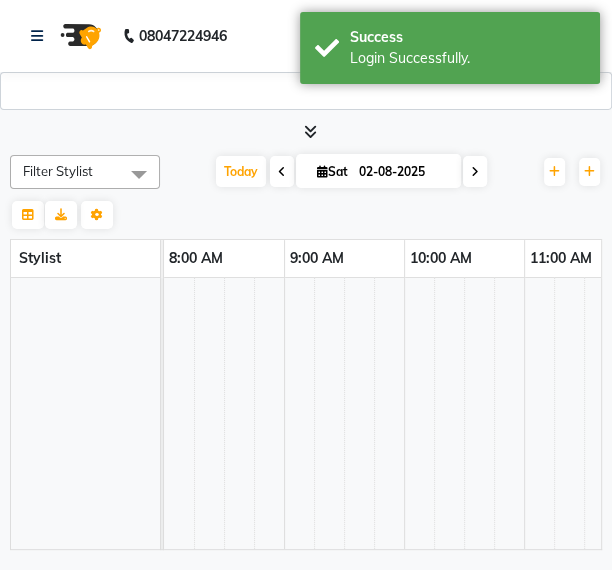 select on "en" 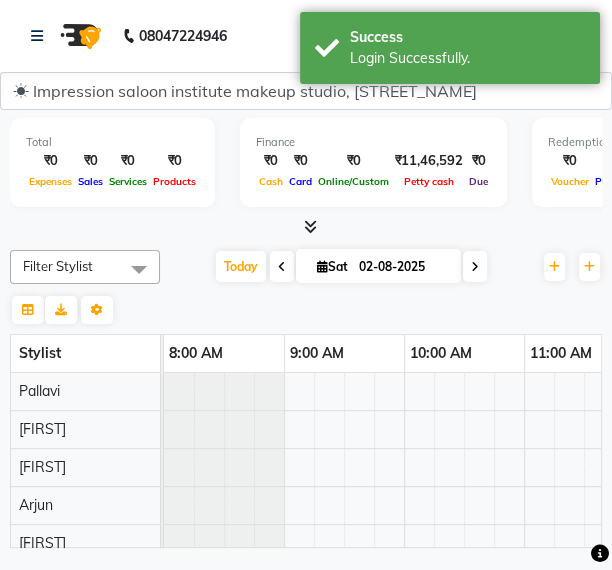 scroll, scrollTop: 0, scrollLeft: 0, axis: both 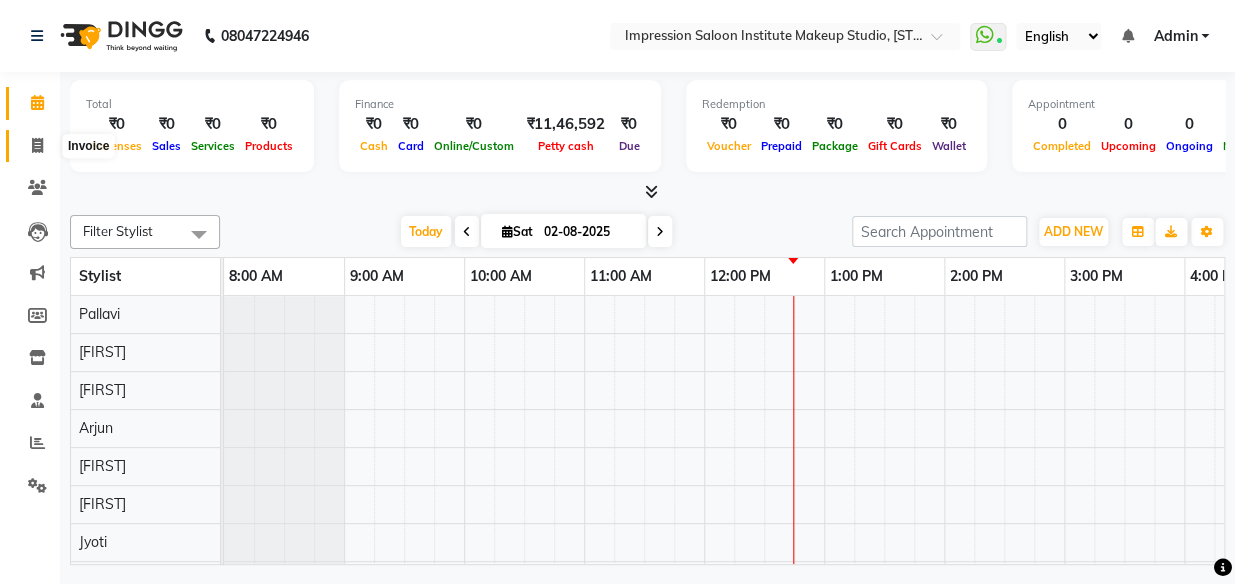click 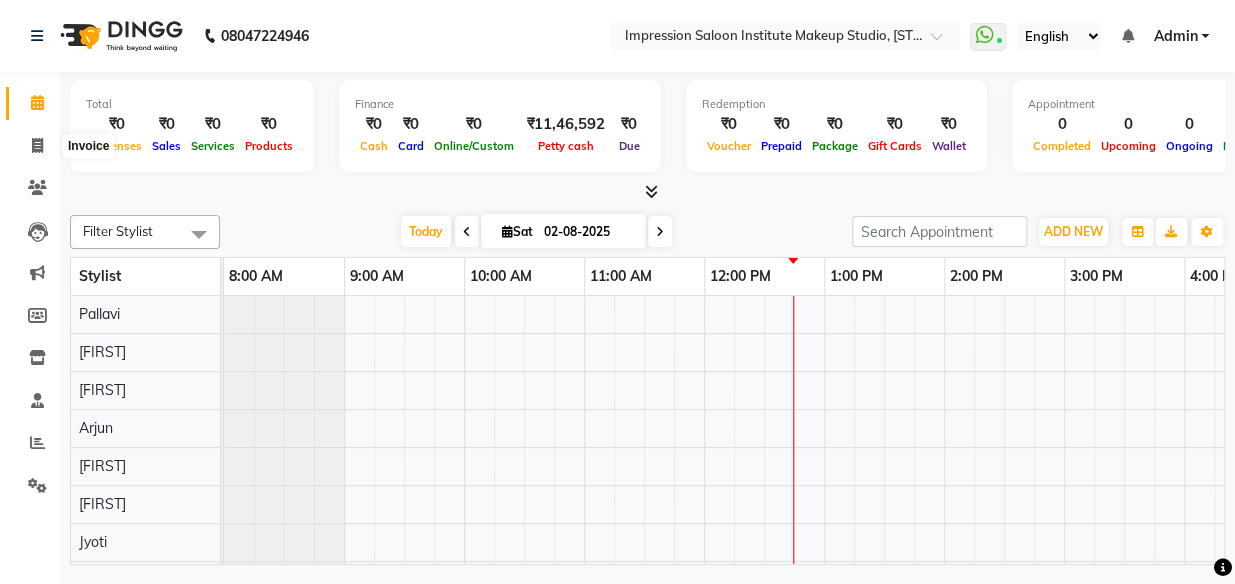 select on "service" 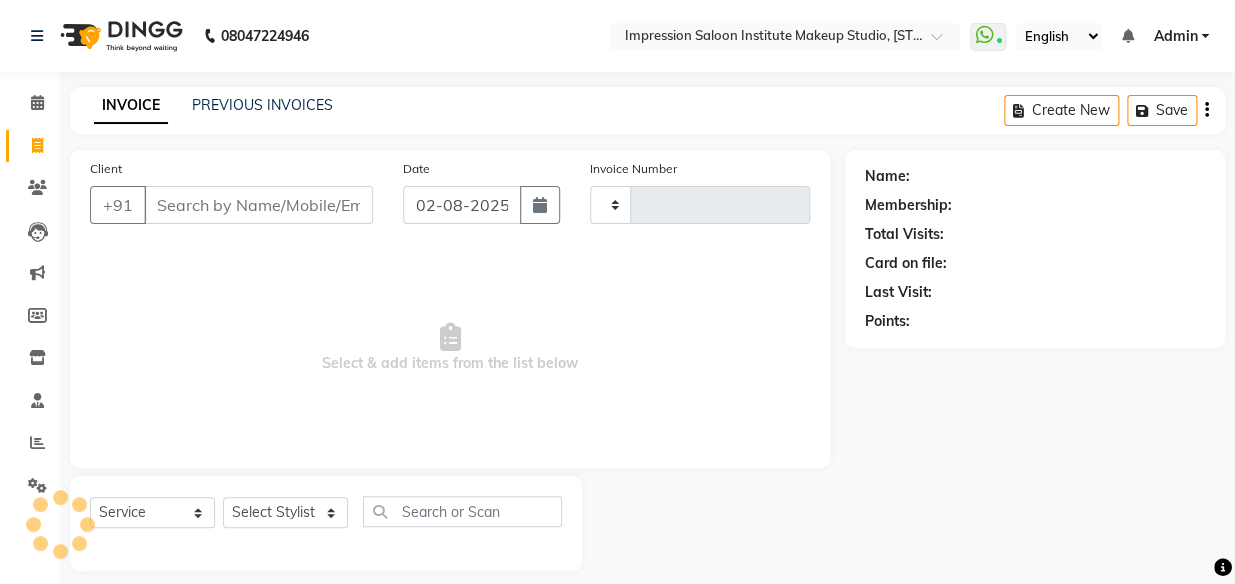 type on "1344" 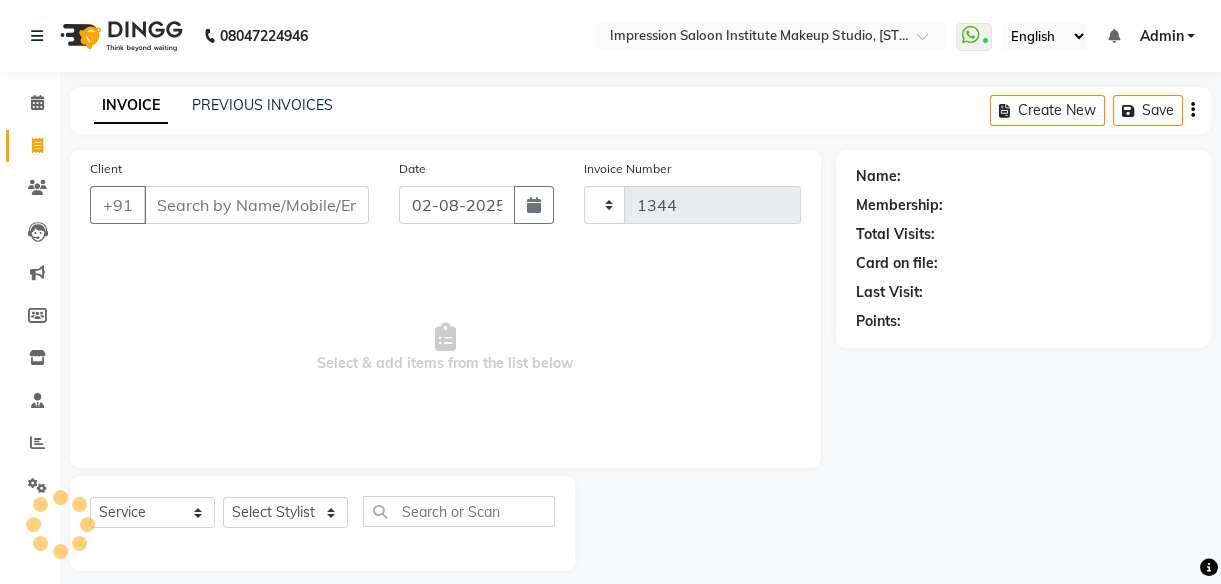 select on "437" 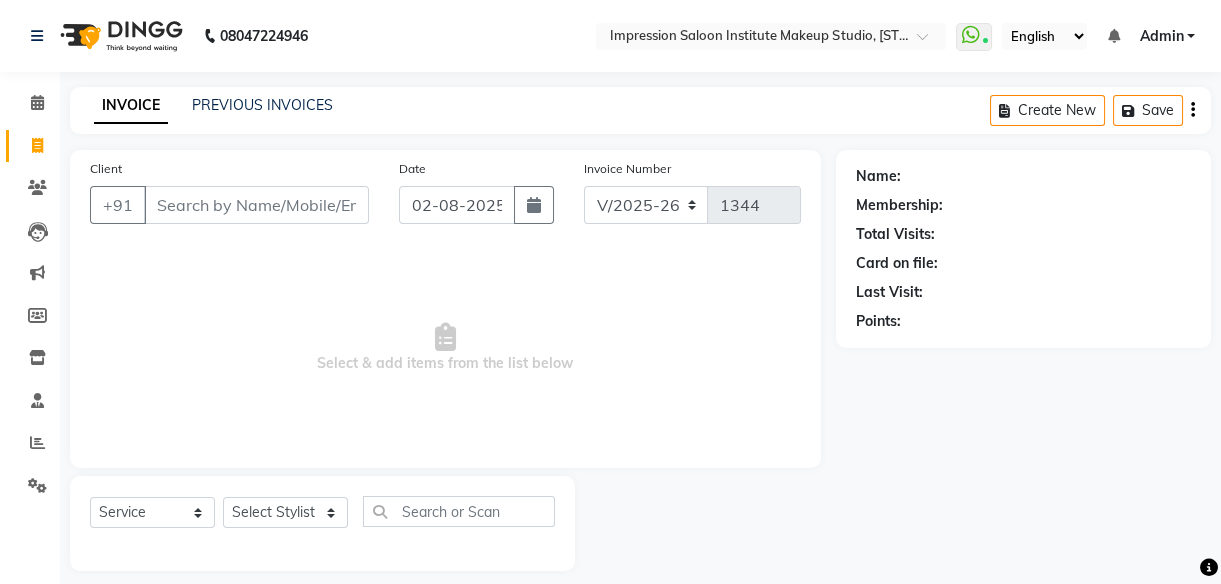 select on "product" 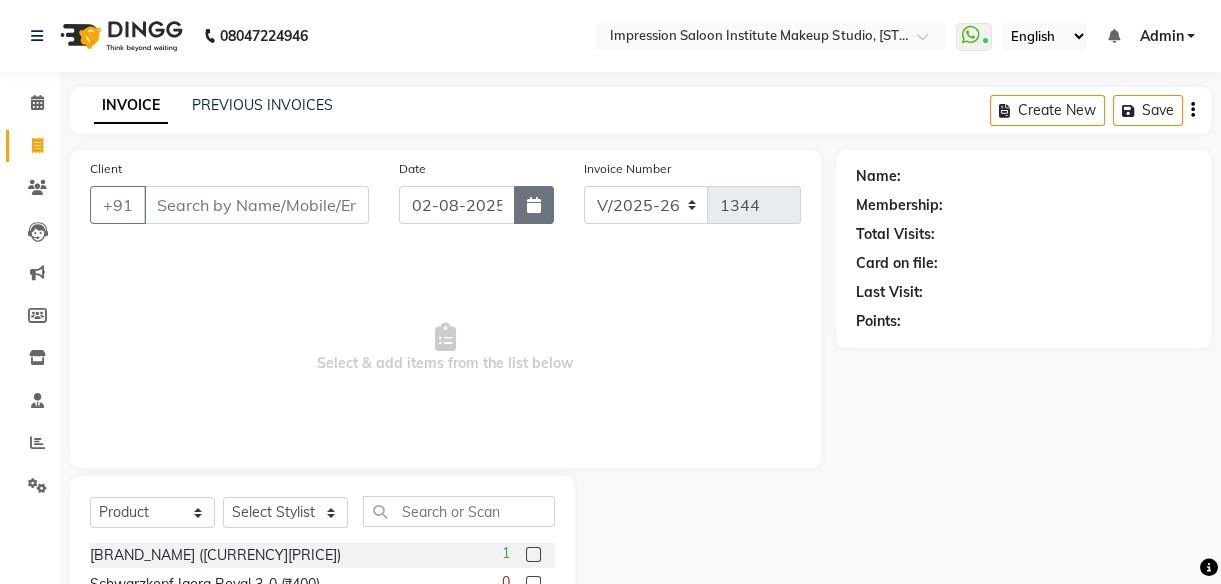 click 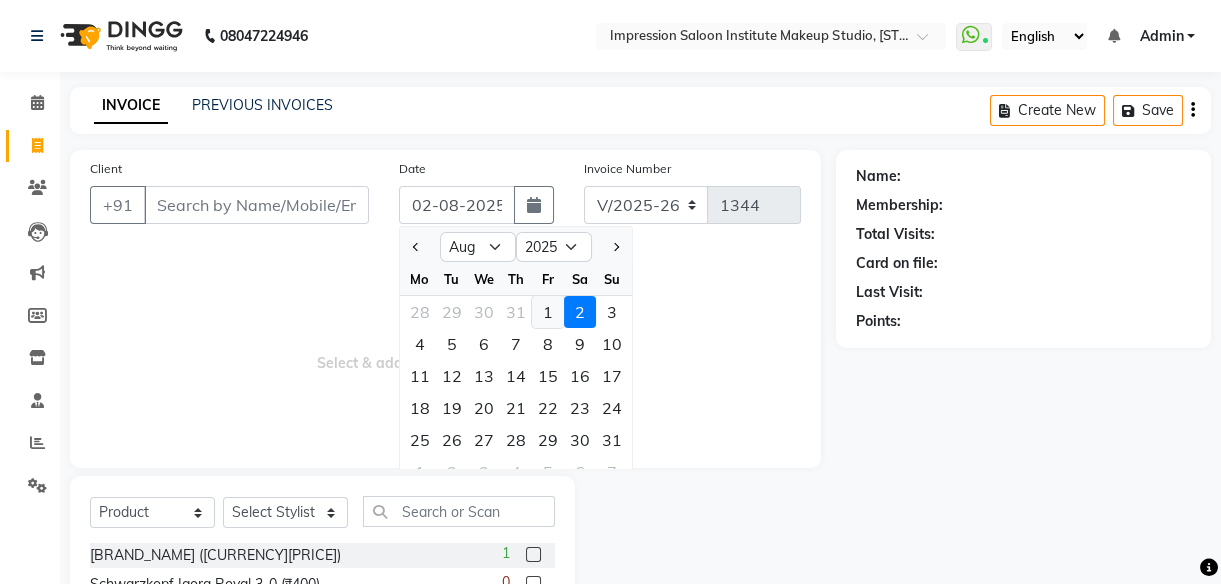 click on "1" 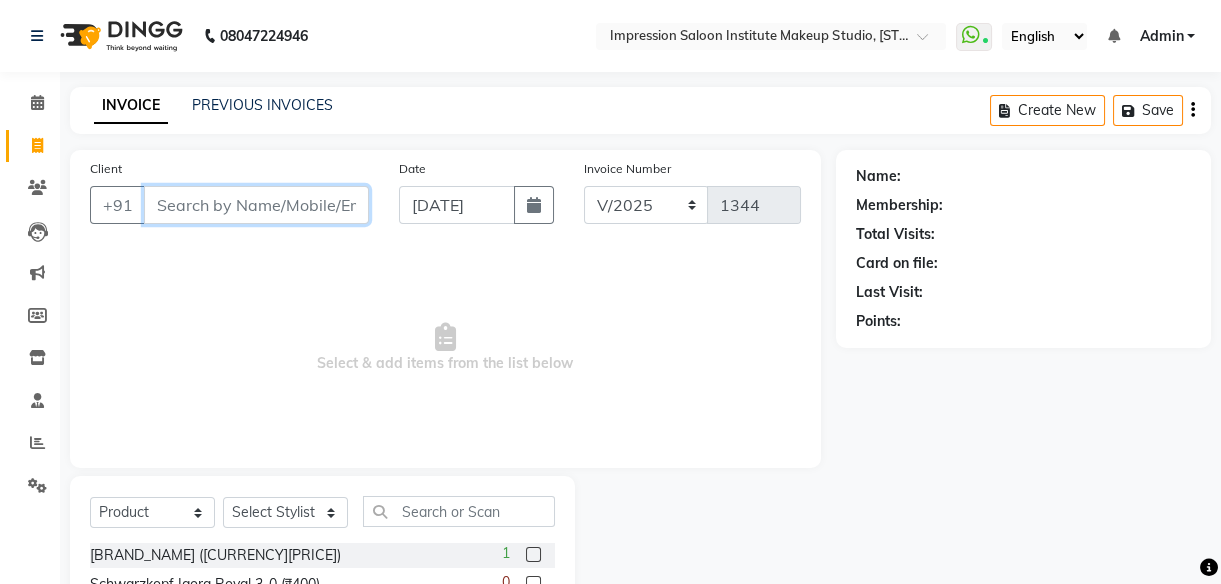 click on "Client" at bounding box center [256, 205] 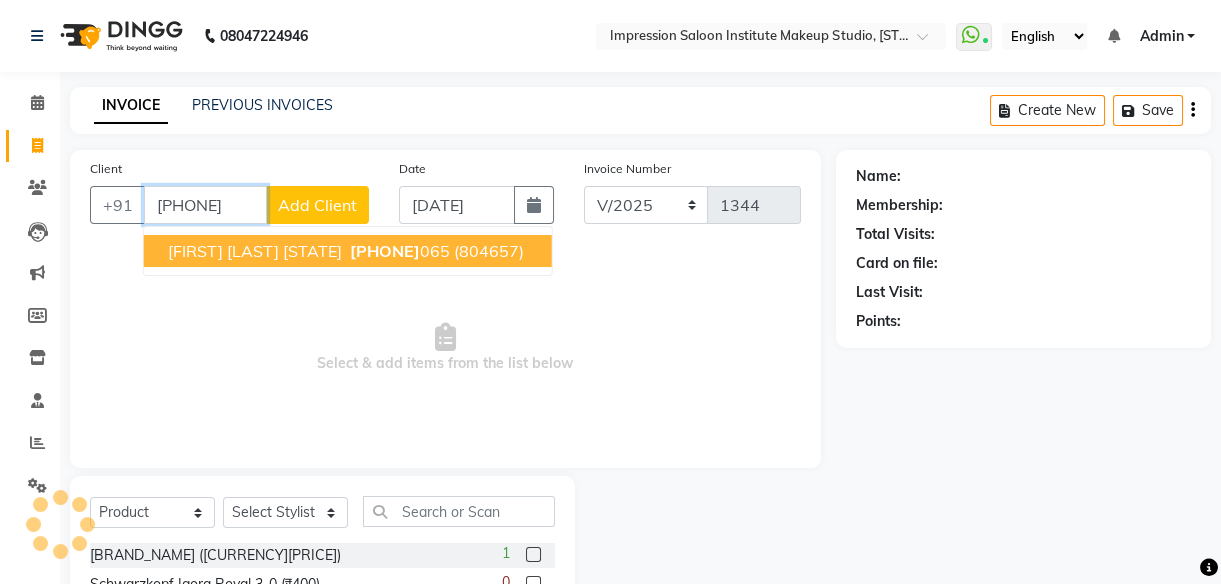 click on "[PHONE]" at bounding box center (398, 251) 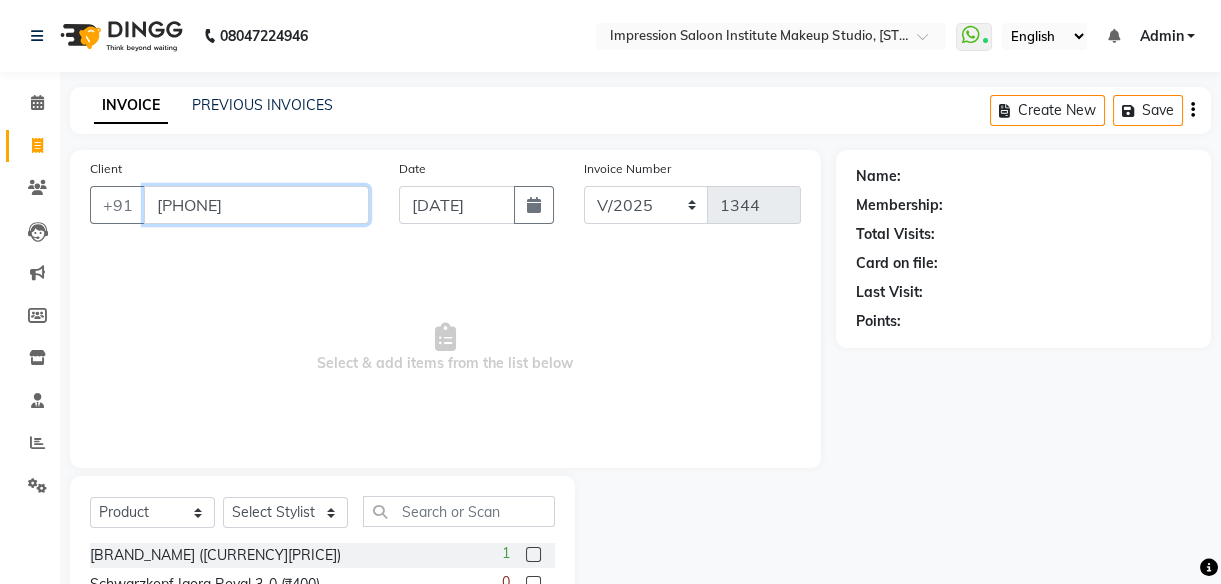 type on "[PHONE]" 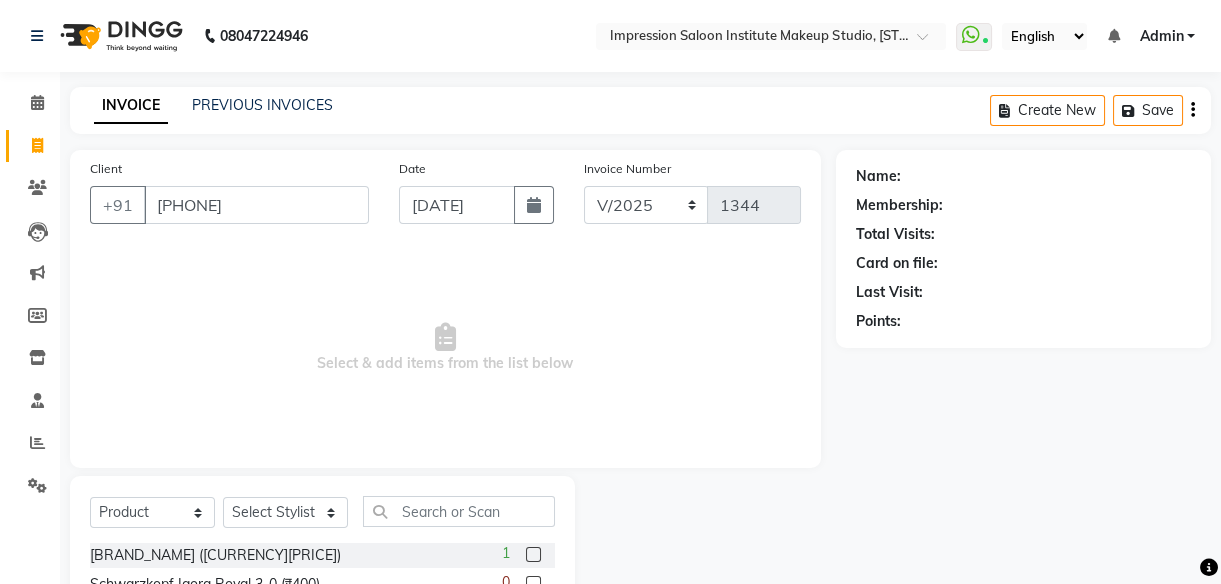 select on "1: Object" 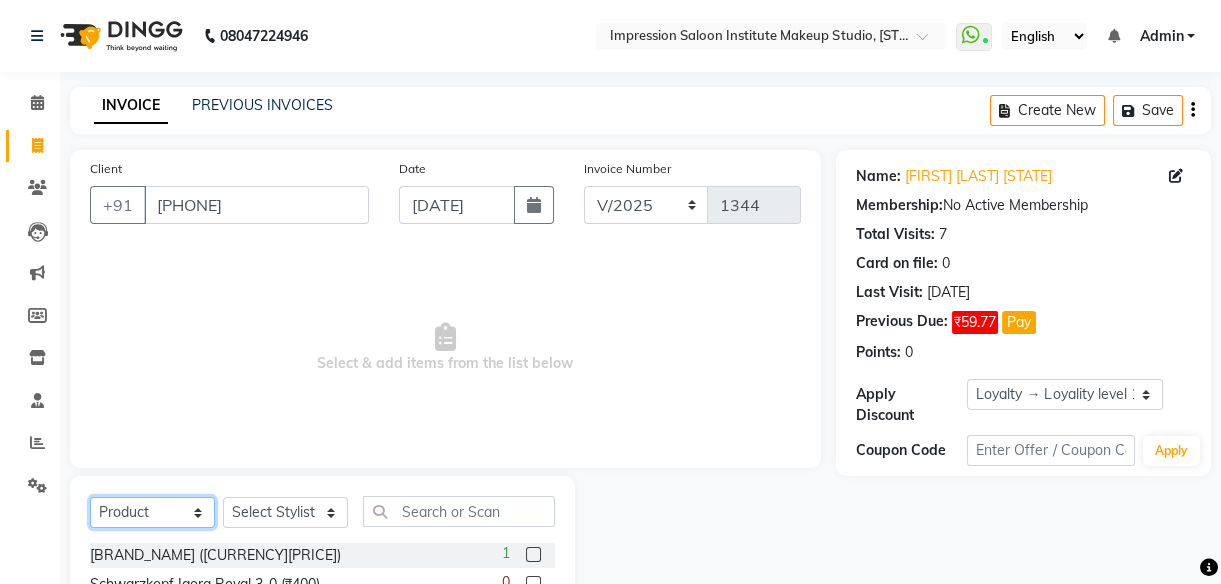 click on "Select  Service  Product  Membership  Package Voucher Prepaid Gift Card" 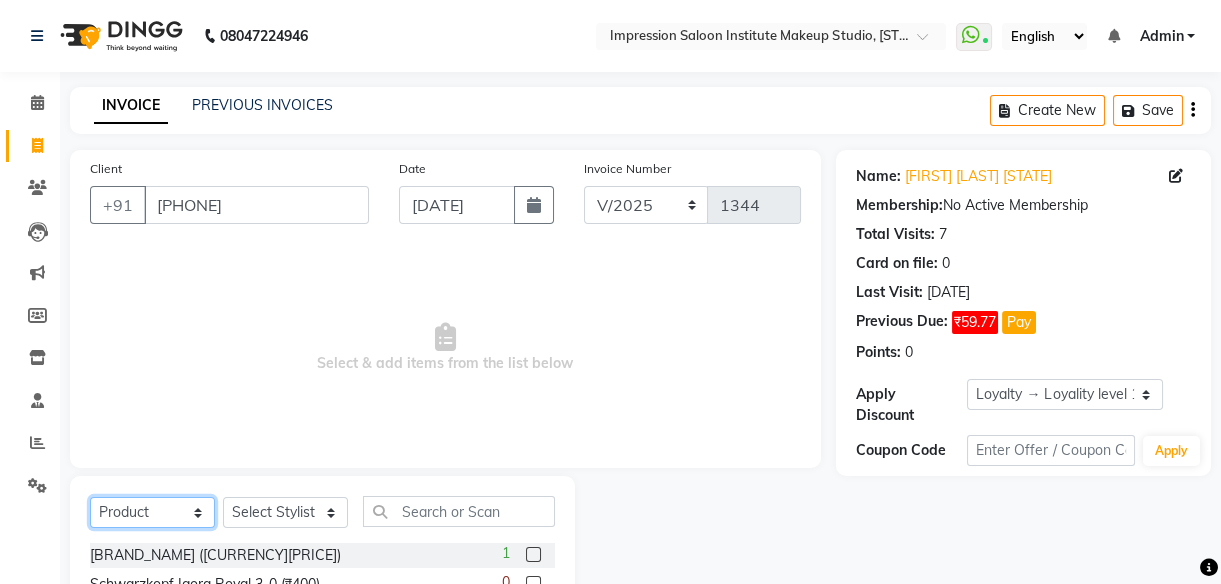 select on "service" 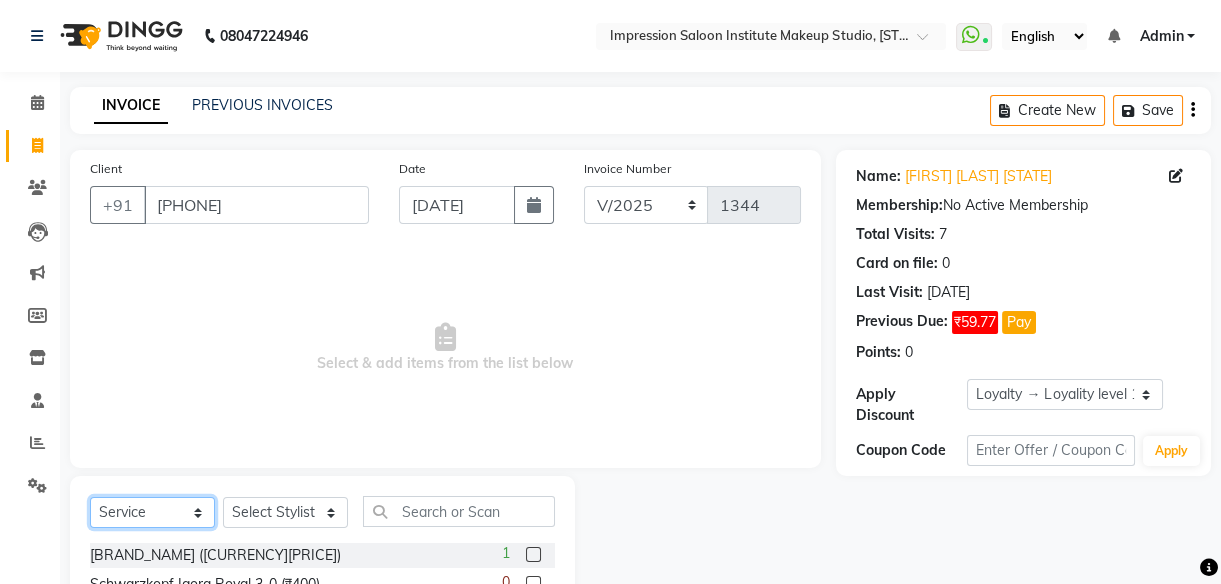 click on "Select  Service  Product  Membership  Package Voucher Prepaid Gift Card" 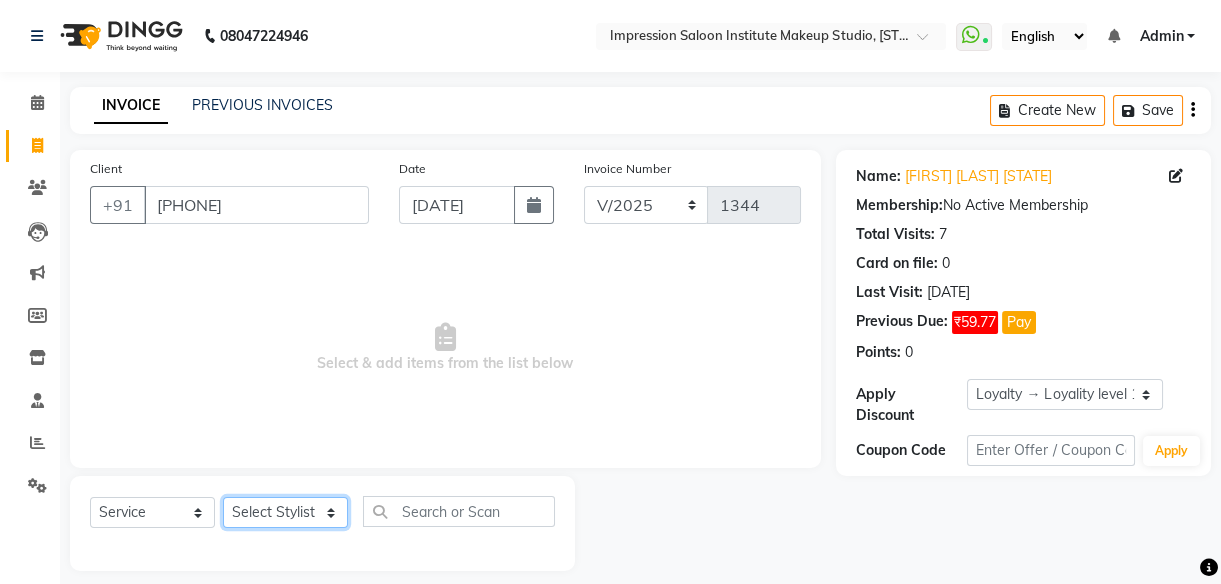click on "Select Stylist [FIRST] Front Desk [FIRST] [FIRST] [FIRST] [FIRST]  [FIRST]   [FIRST]    [FIRST]    [FIRST]" 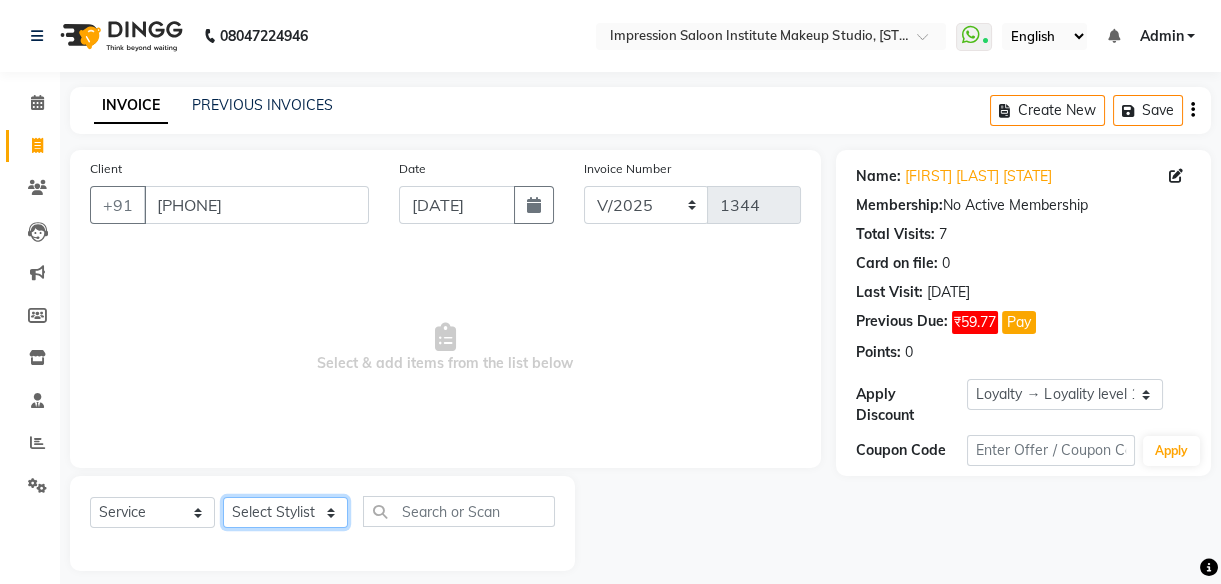 select on "85426" 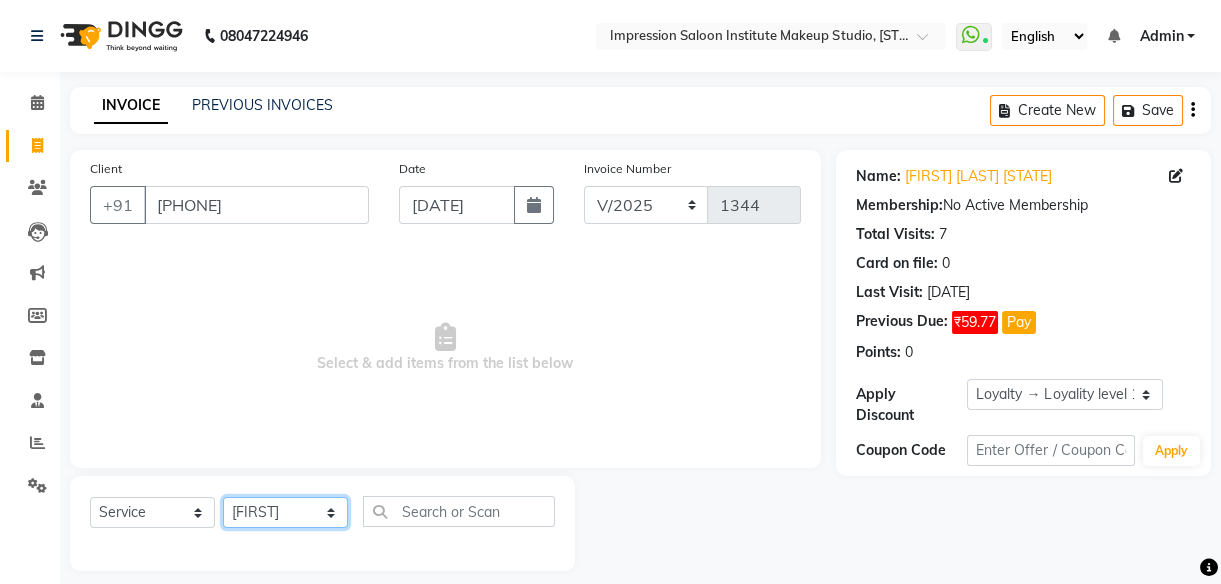 click on "Select Stylist [FIRST] Front Desk [FIRST] [FIRST] [FIRST] [FIRST]  [FIRST]   [FIRST]    [FIRST]    [FIRST]" 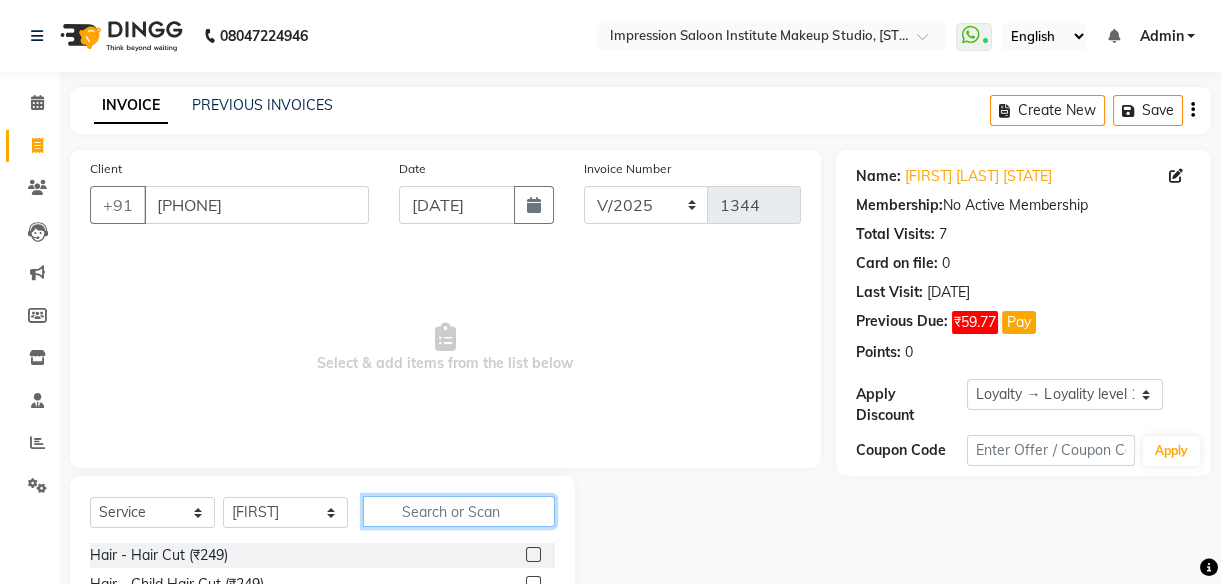 click 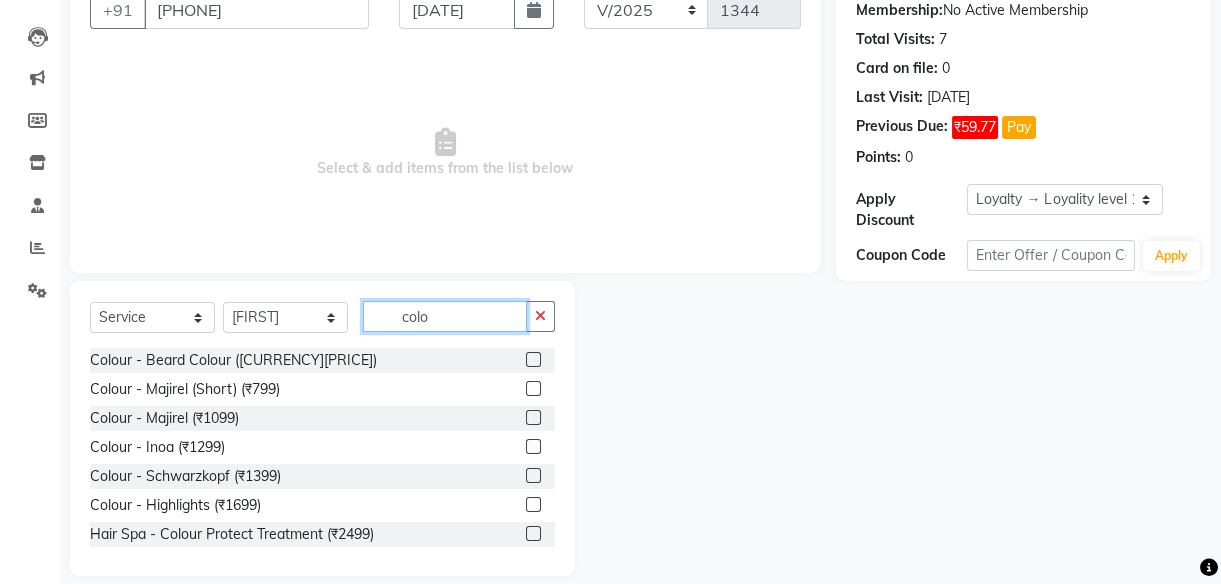 scroll, scrollTop: 198, scrollLeft: 0, axis: vertical 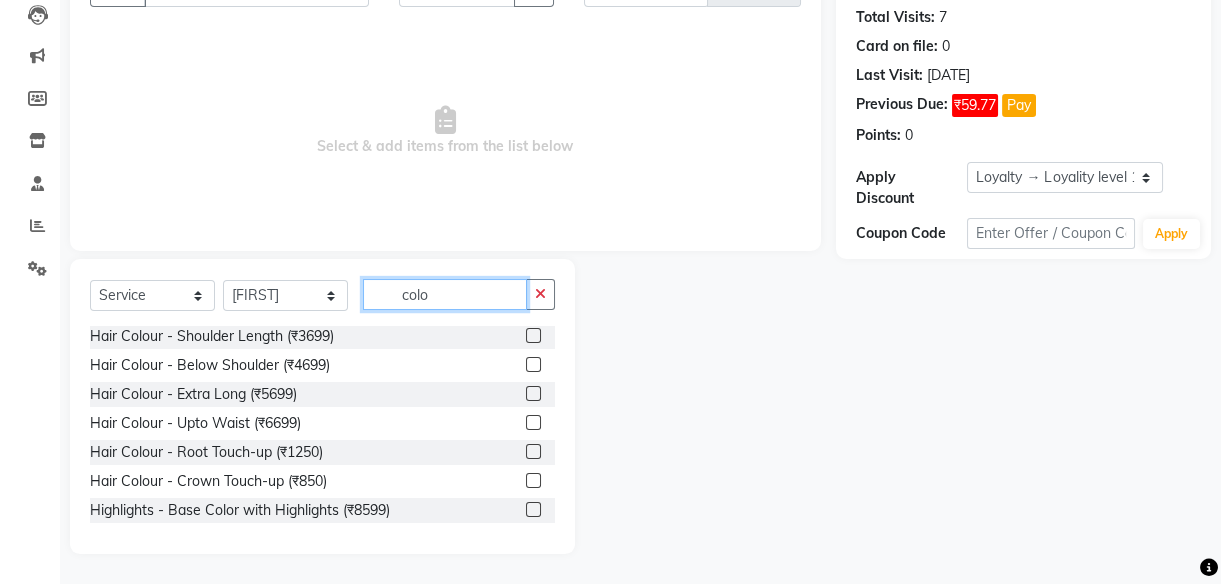 type on "colo" 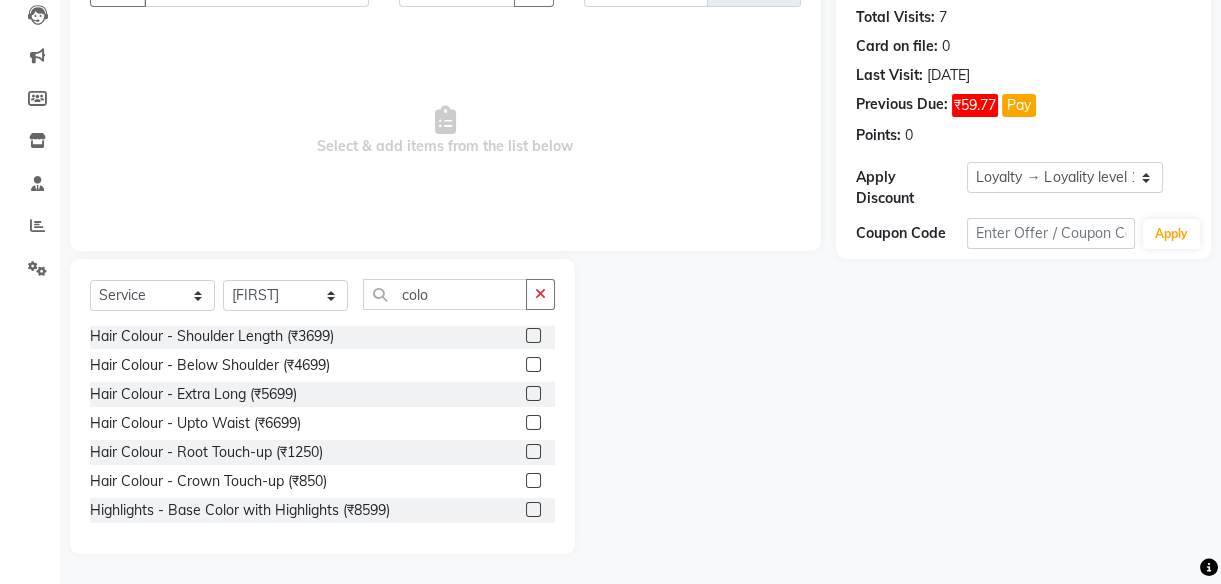 click 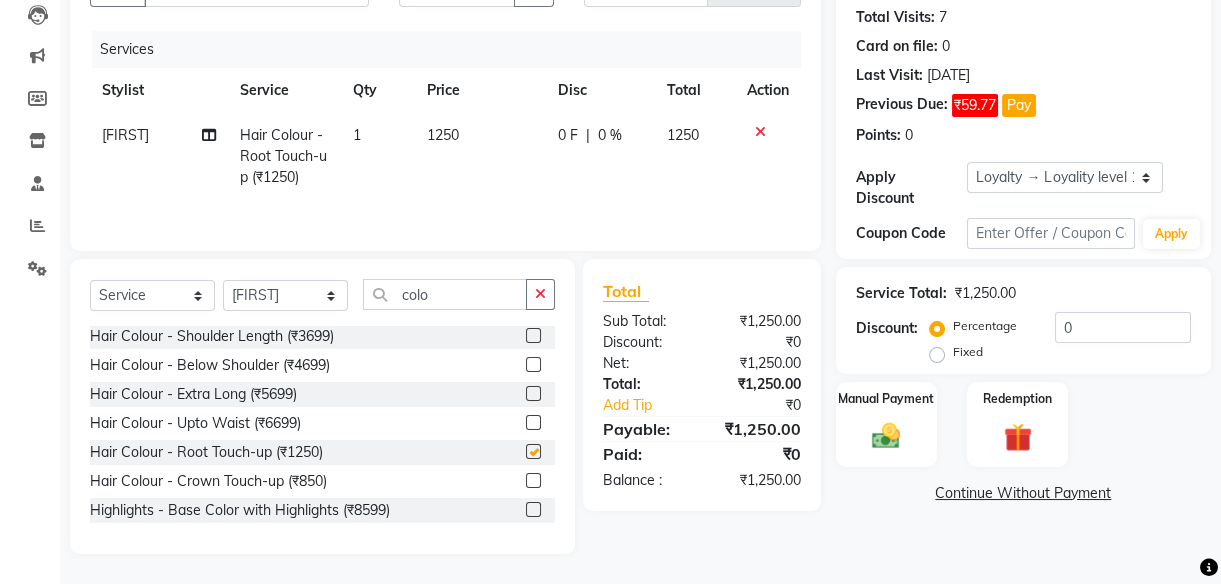 checkbox on "false" 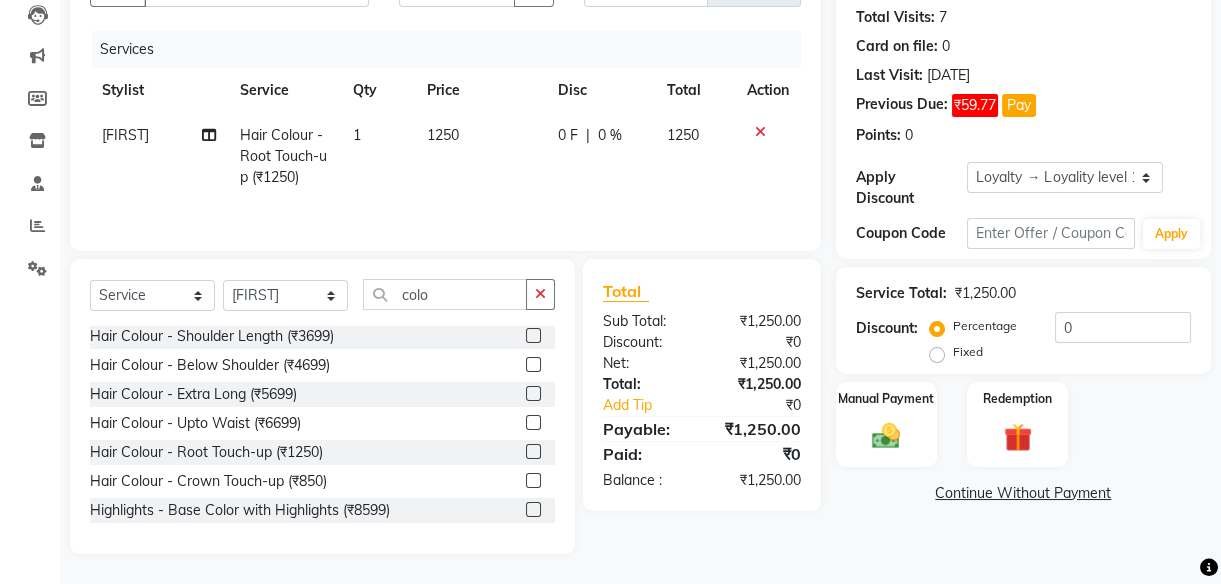 click on "1250" 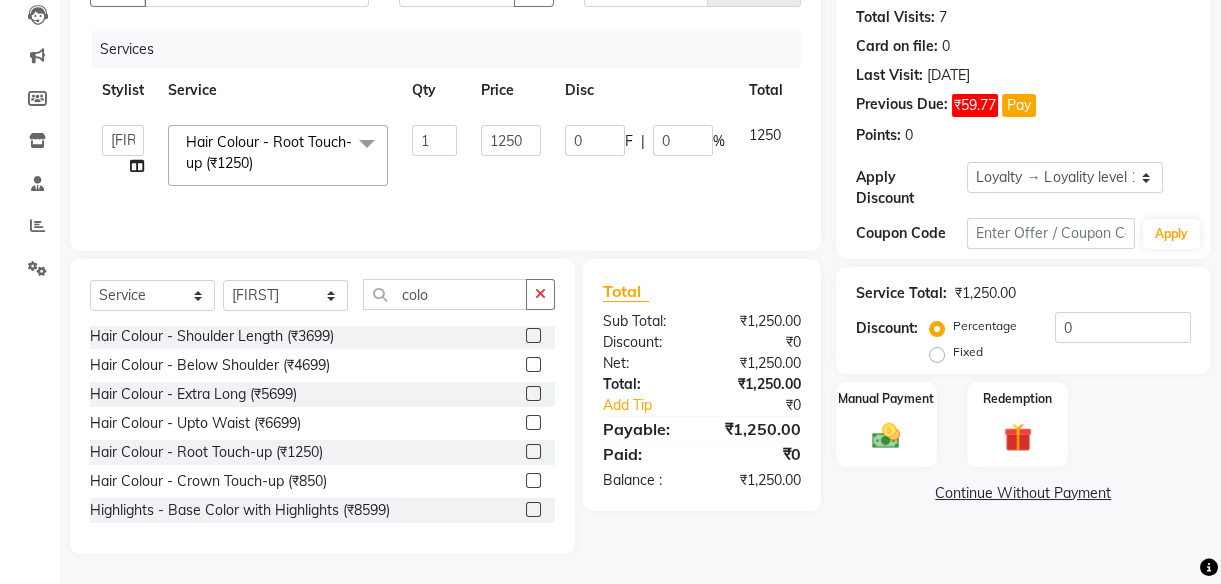 click on "1250" 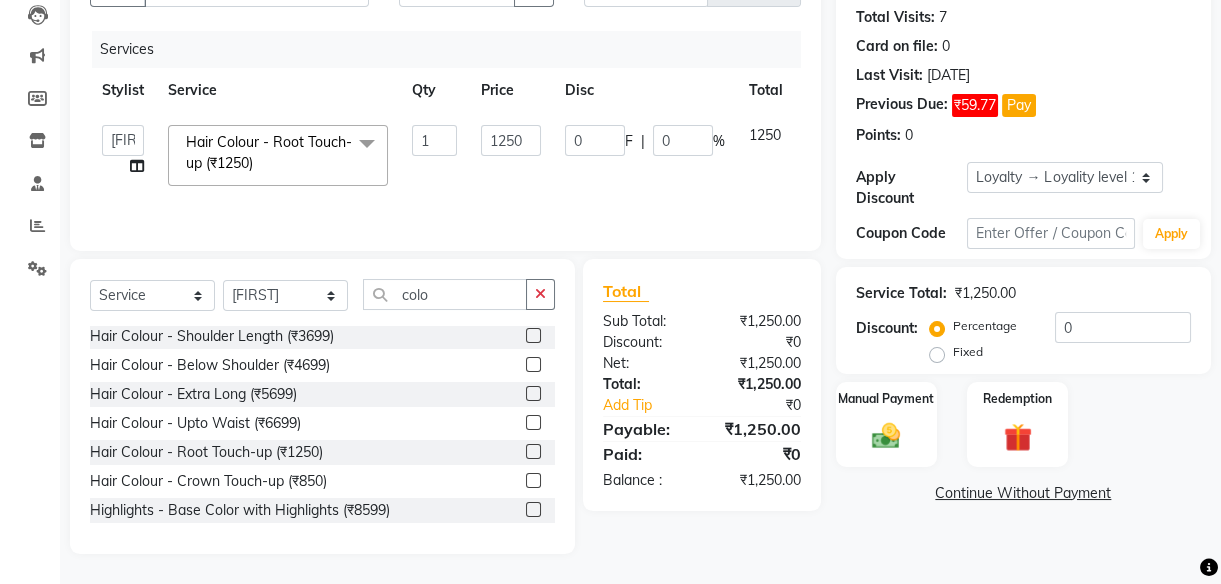 click on "1250" 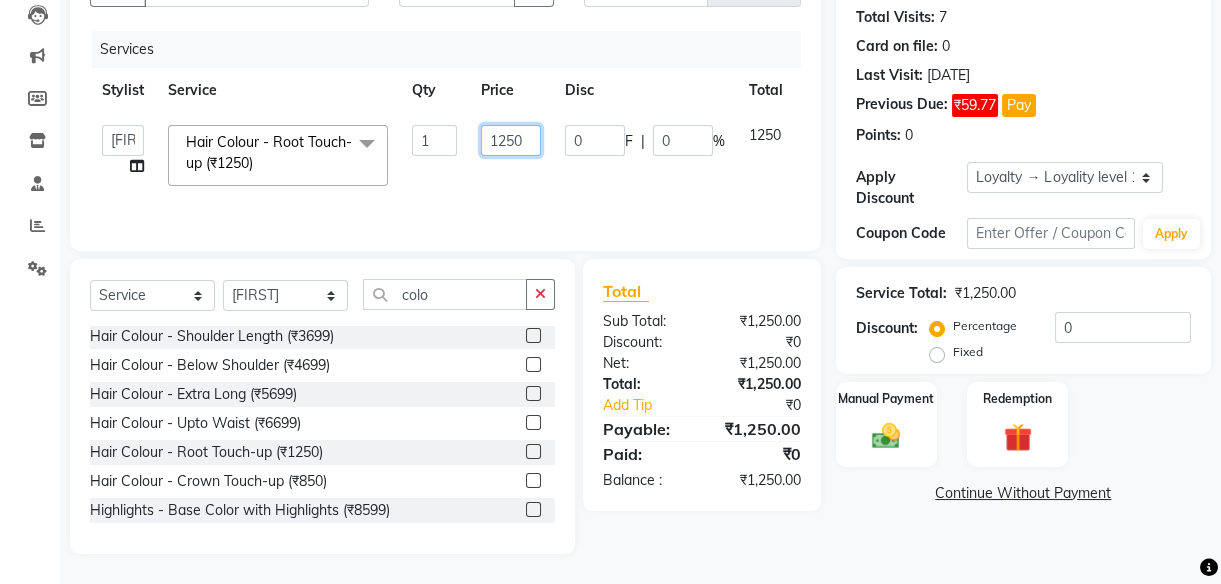 click on "1250" 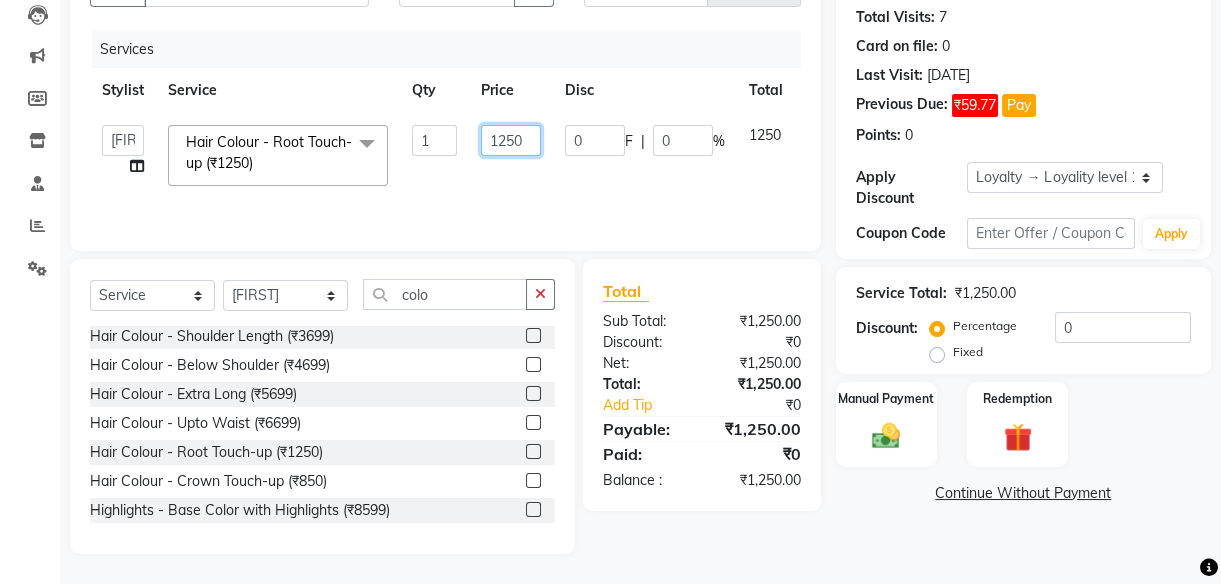 click on "1250" 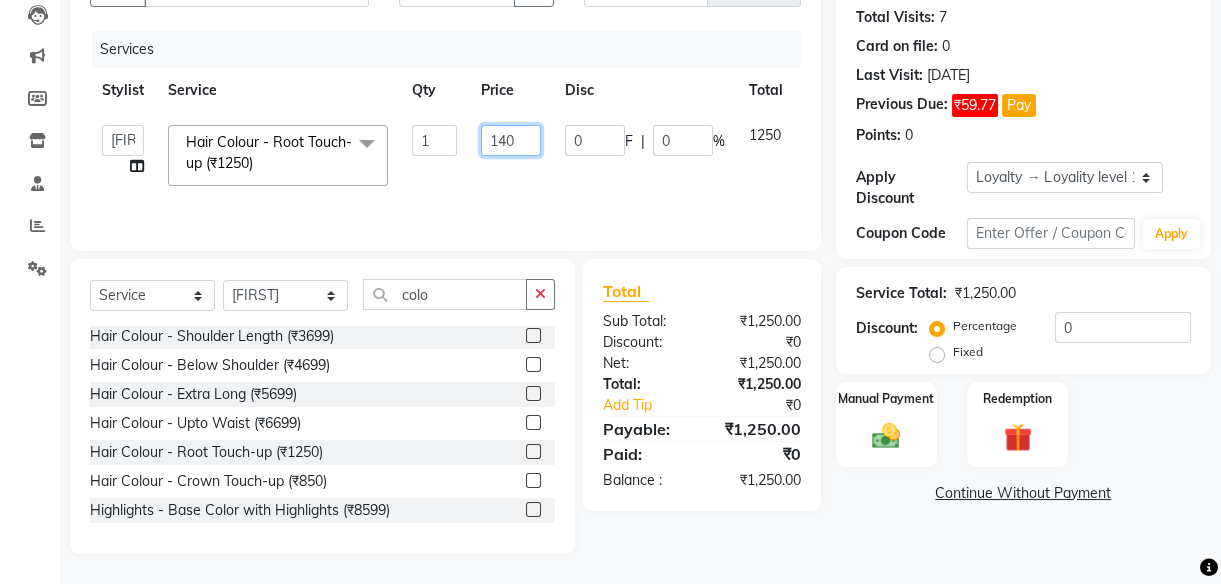 type on "1400" 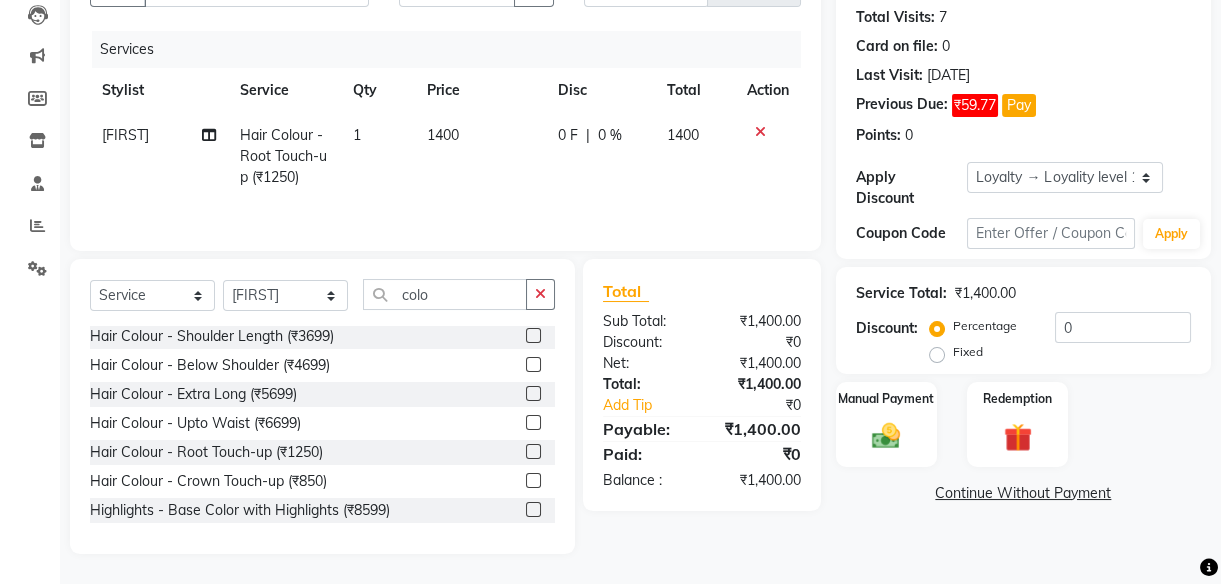 click on "1400" 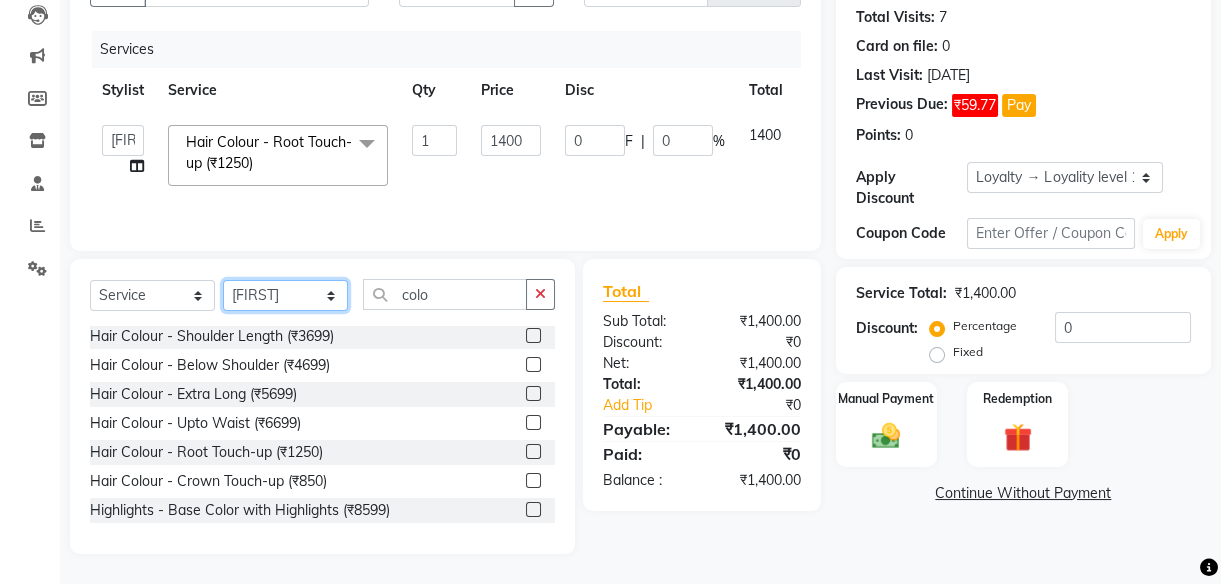 click on "Select Stylist [FIRST] Front Desk [FIRST] [FIRST] [FIRST] [FIRST]  [FIRST]   [FIRST]    [FIRST]    [FIRST]" 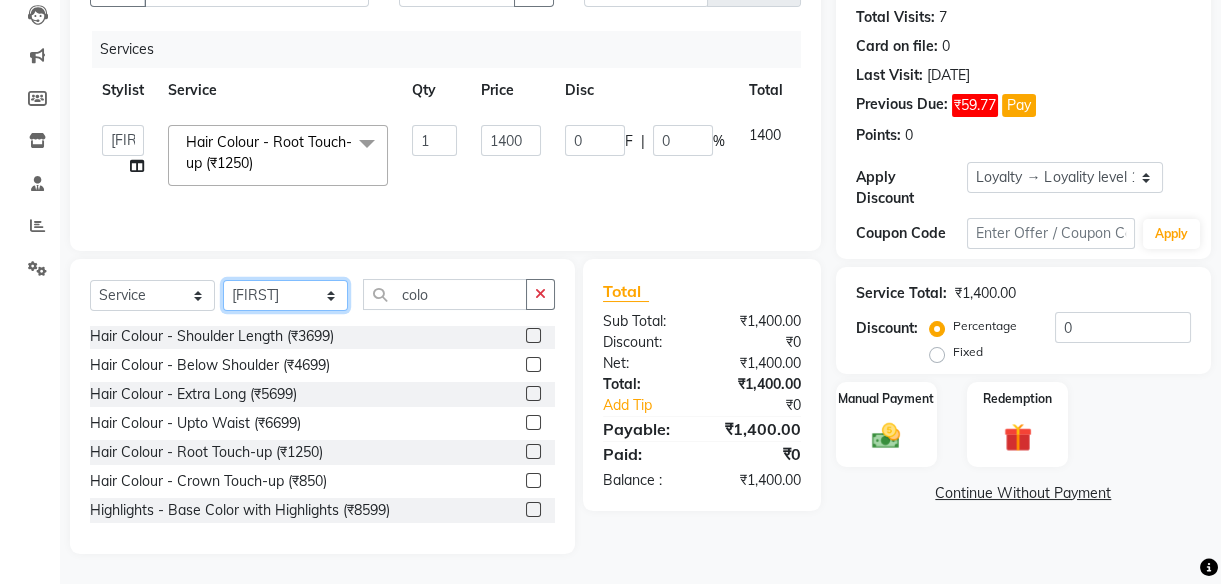 select on "53831" 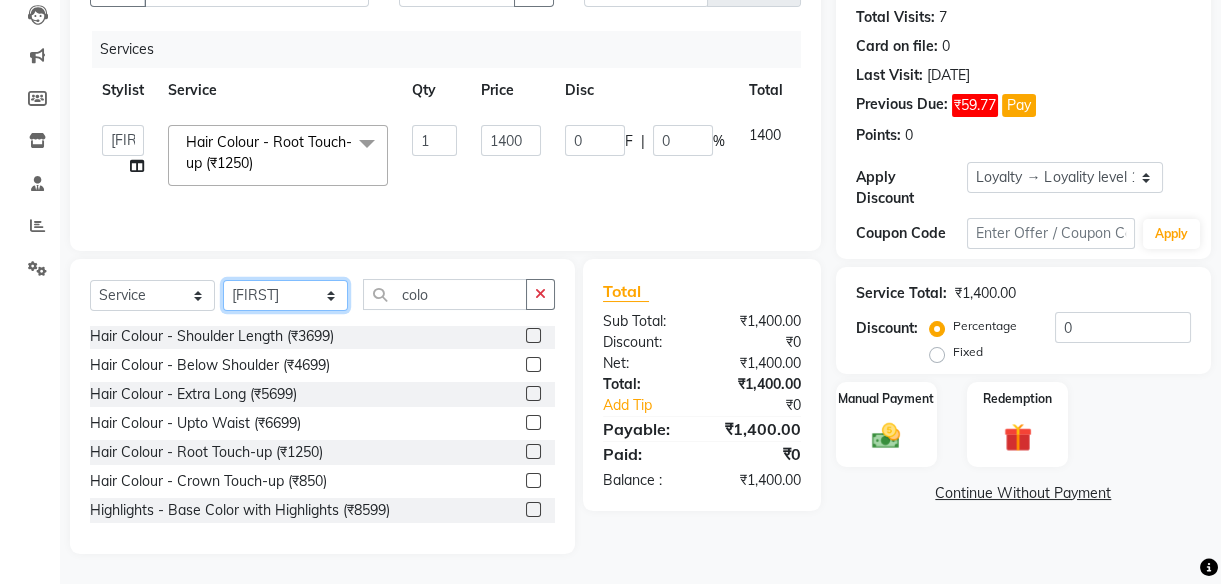 click on "Select Stylist [FIRST] Front Desk [FIRST] [FIRST] [FIRST] [FIRST]  [FIRST]   [FIRST]    [FIRST]    [FIRST]" 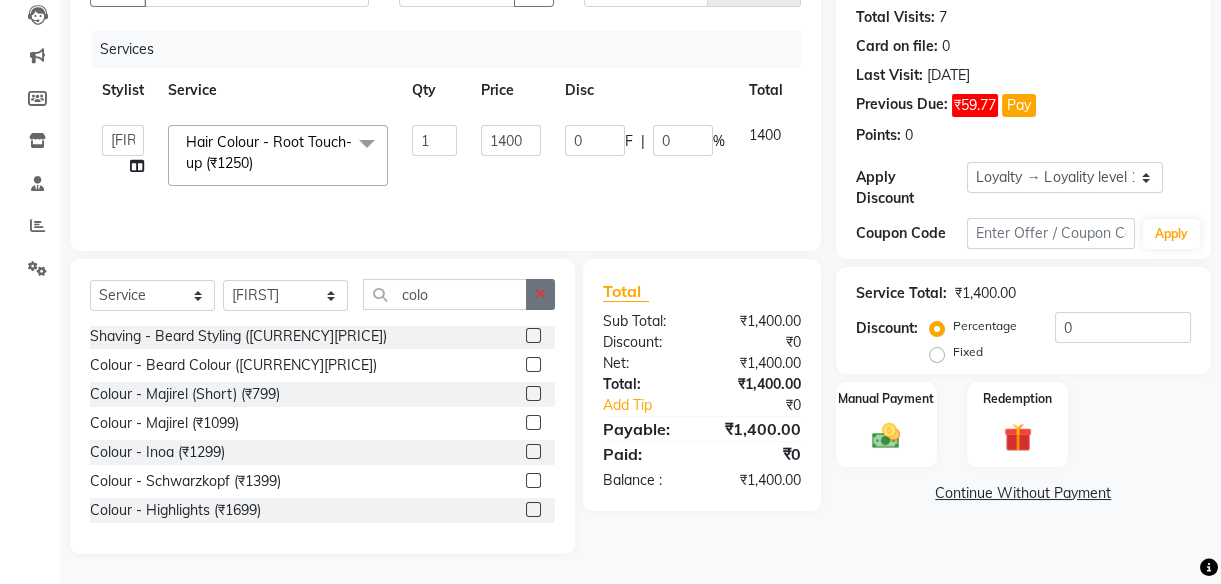 click 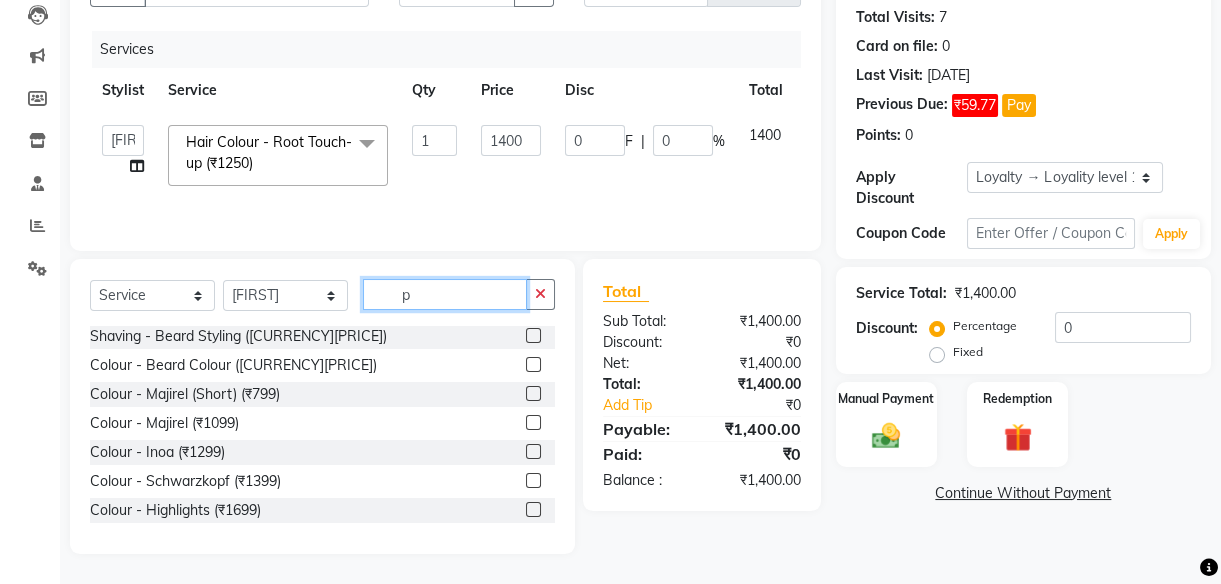 scroll, scrollTop: 0, scrollLeft: 0, axis: both 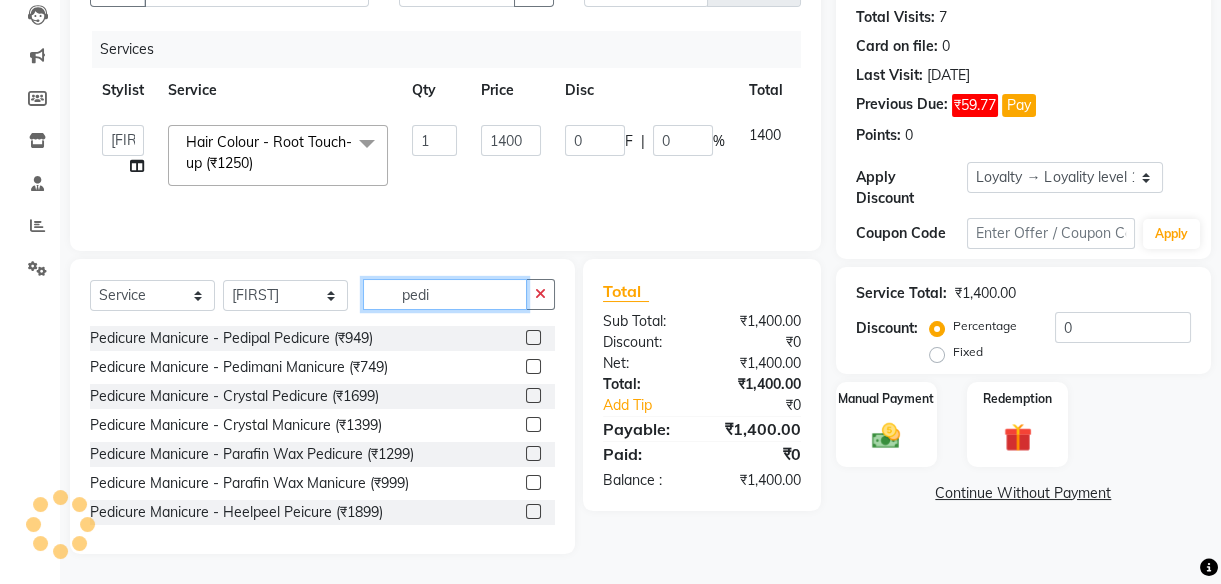 type on "pedi" 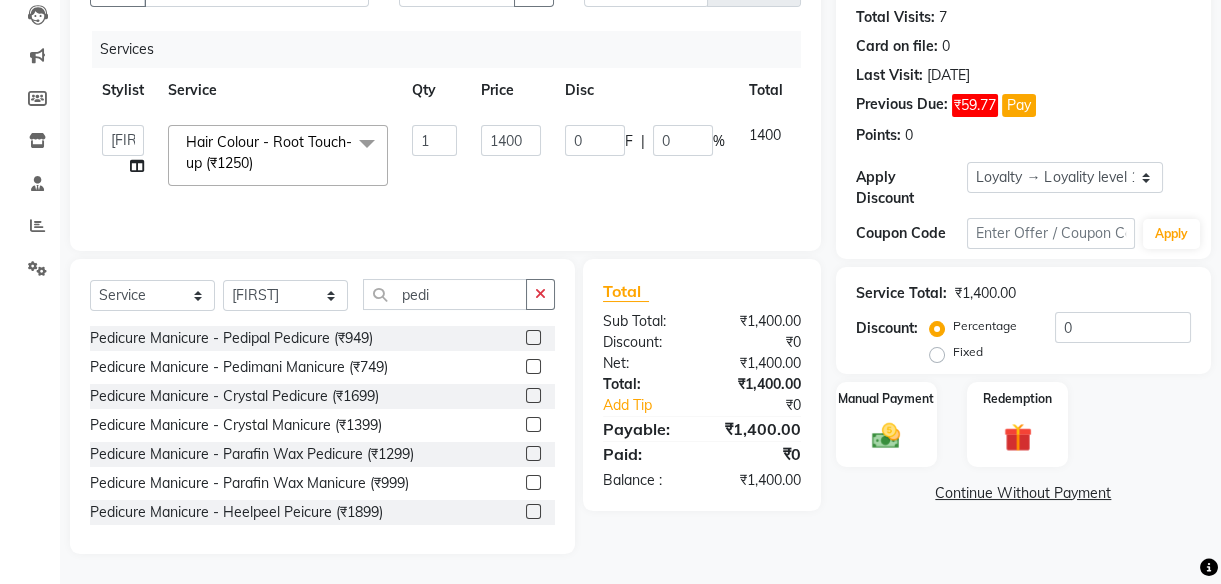 click 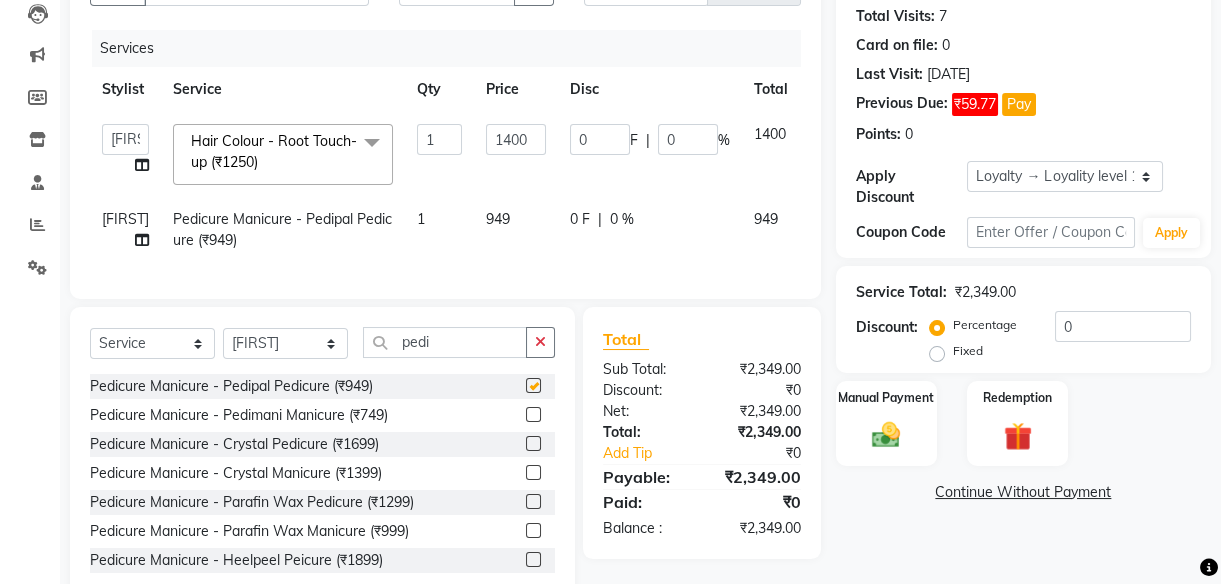 checkbox on "false" 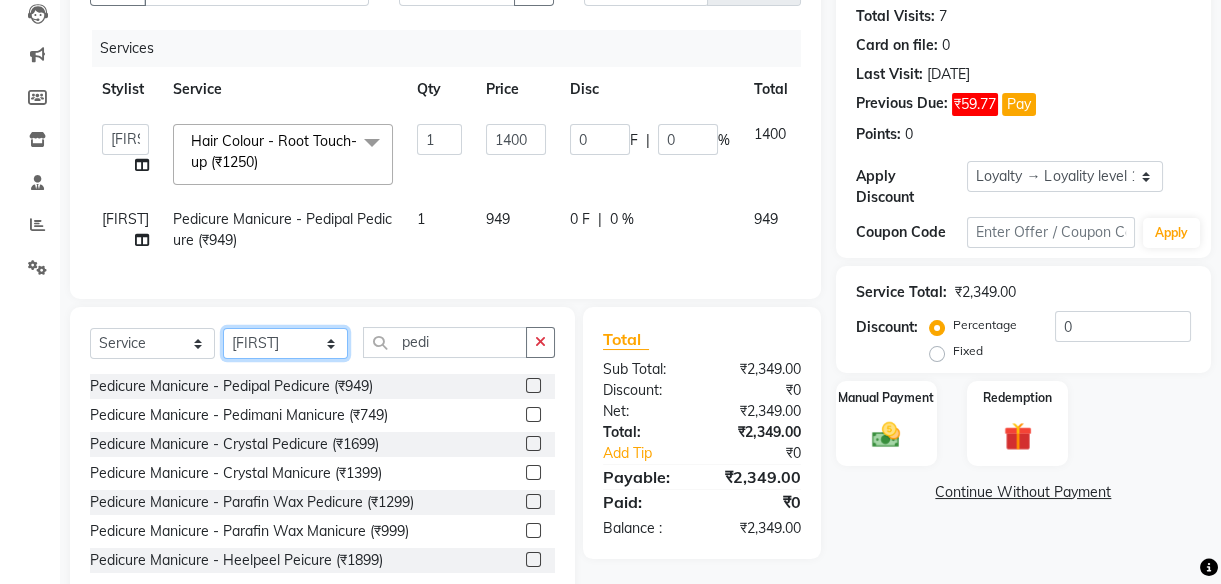 click on "Select Stylist [FIRST] Front Desk [FIRST] [FIRST] [FIRST] [FIRST]  [FIRST]   [FIRST]    [FIRST]    [FIRST]" 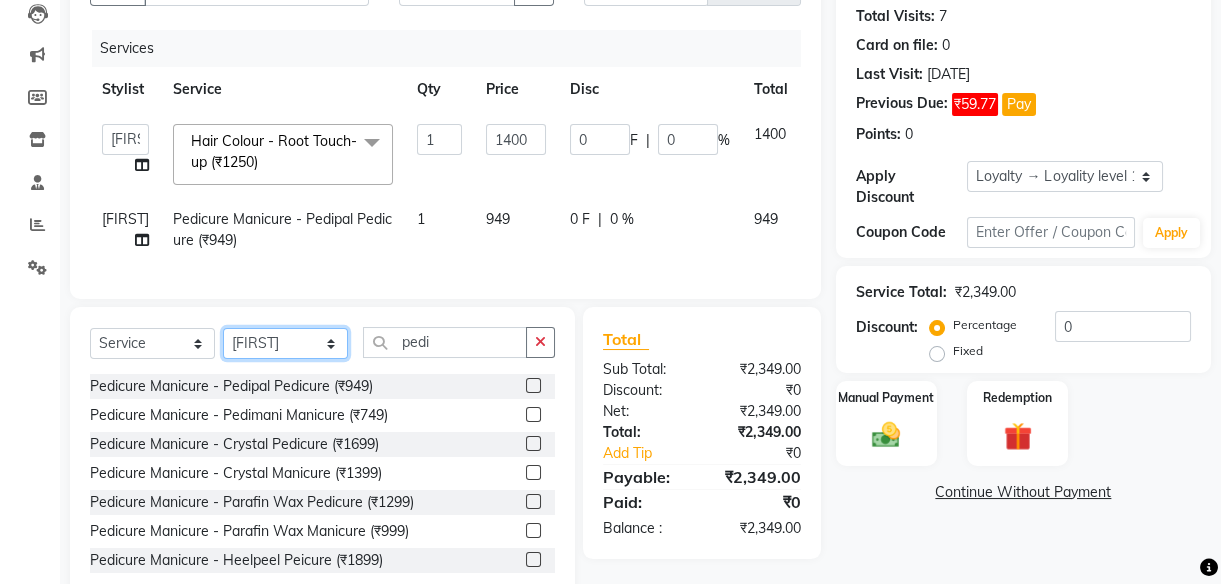 select on "66738" 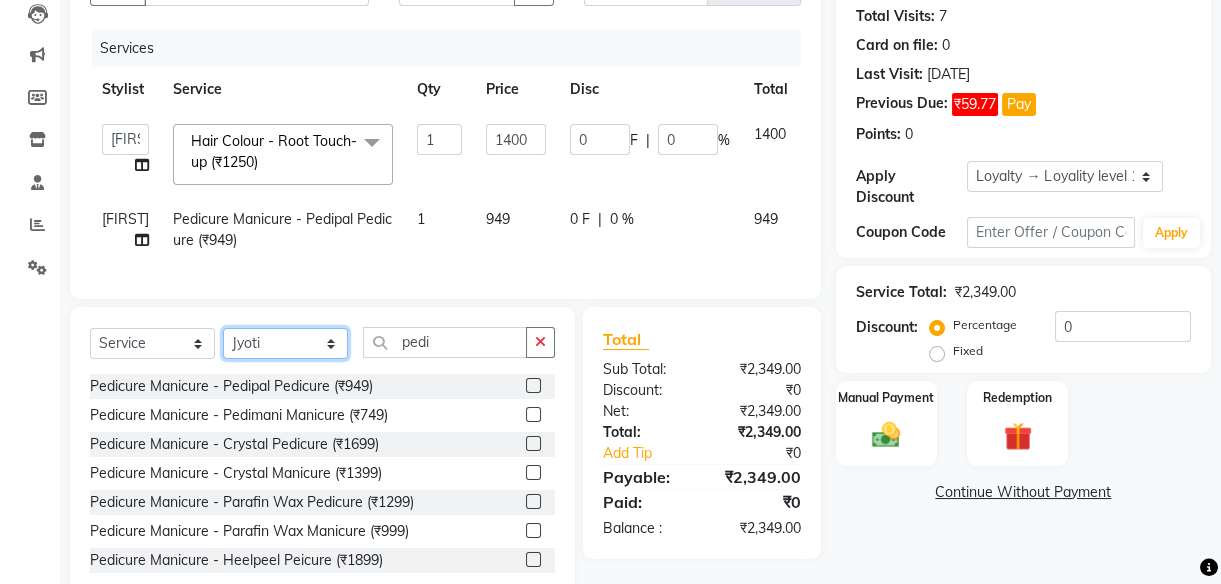 click on "Select Stylist [FIRST] Front Desk [FIRST] [FIRST] [FIRST] [FIRST]  [FIRST]   [FIRST]    [FIRST]    [FIRST]" 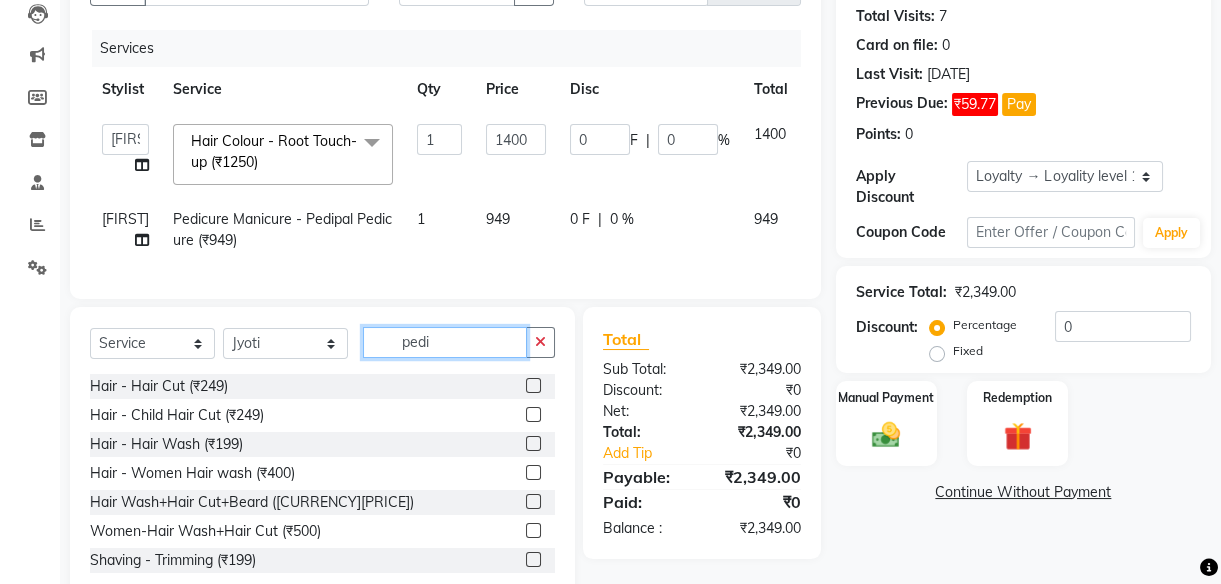 click on "pedi" 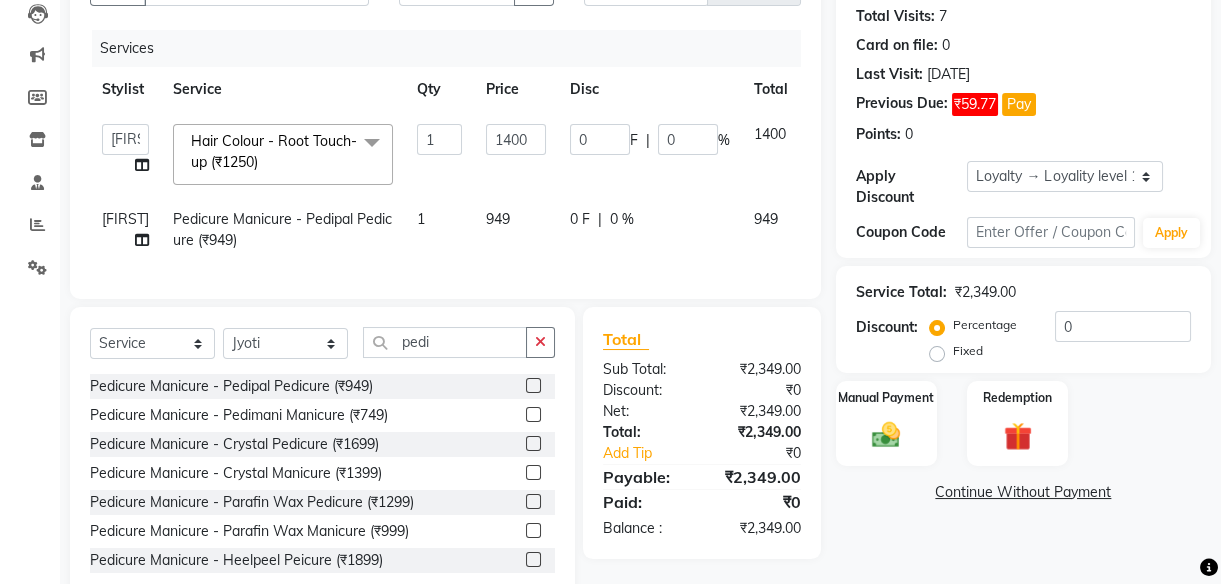 click 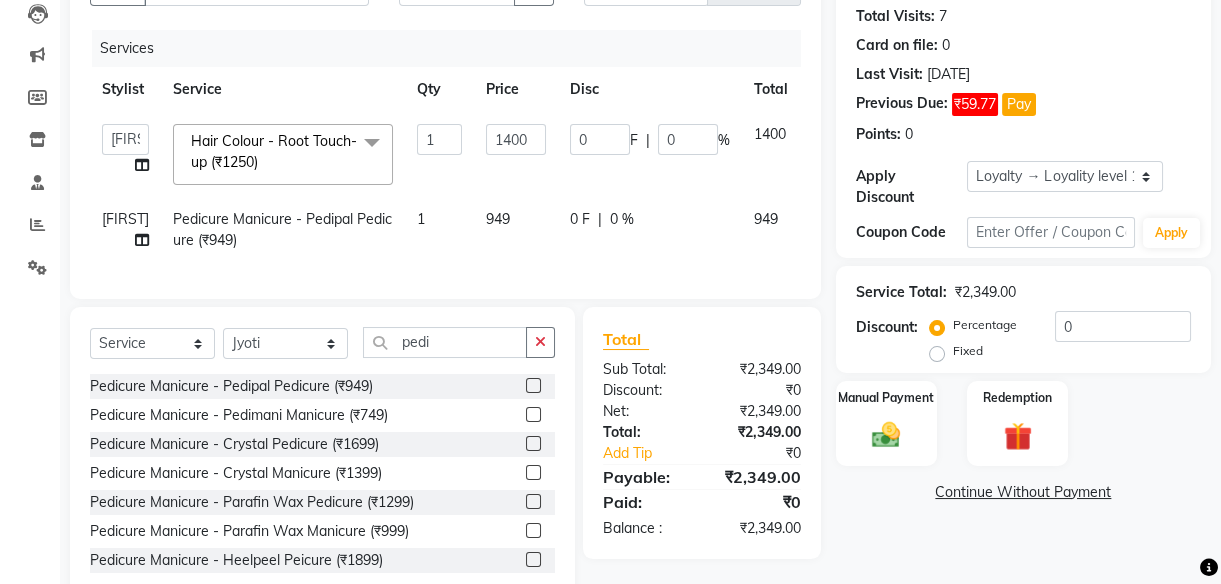click at bounding box center (532, 386) 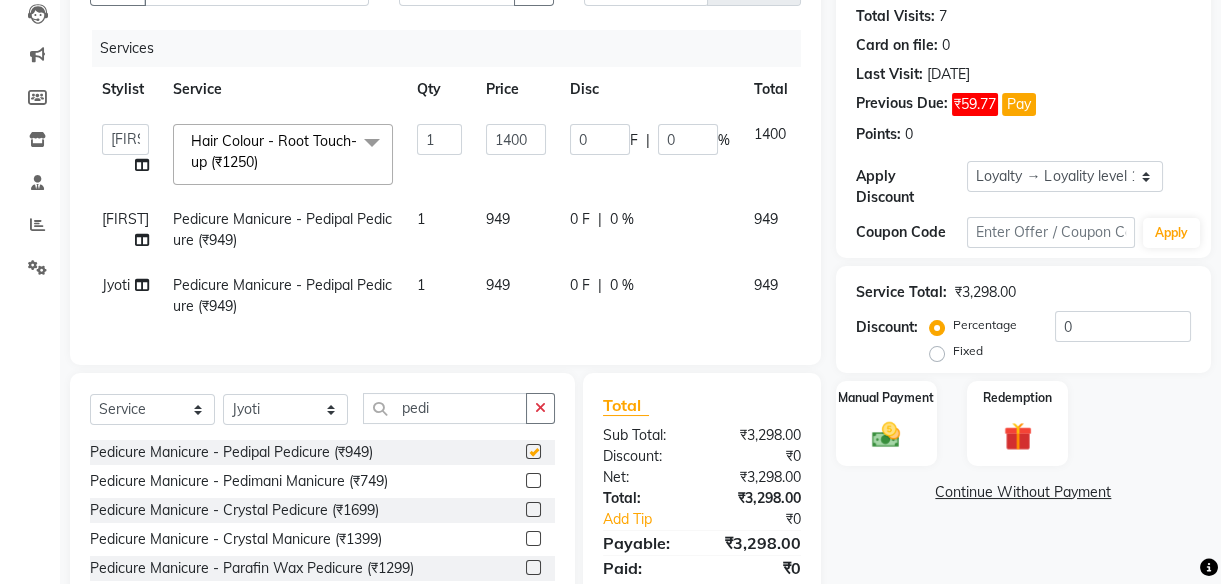 checkbox on "false" 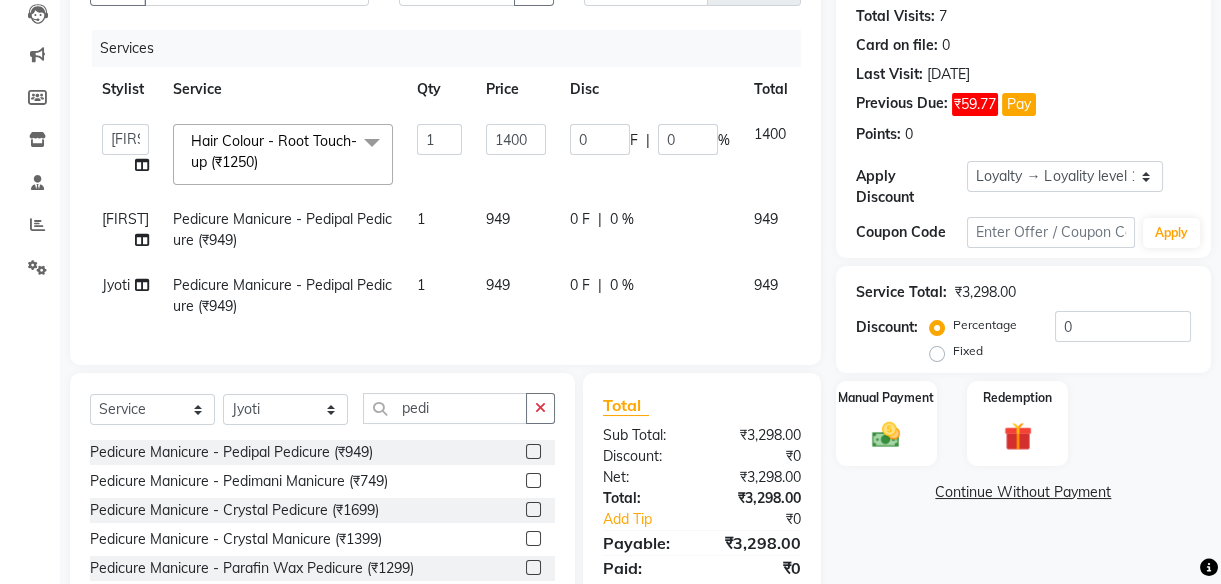 click on "949" 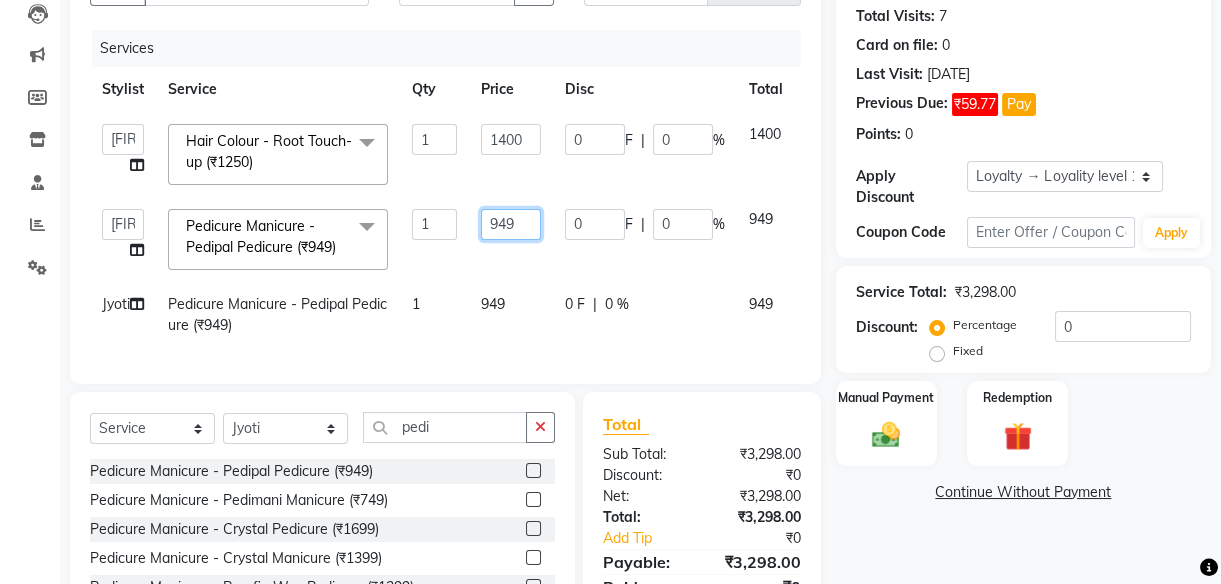 click on "949" 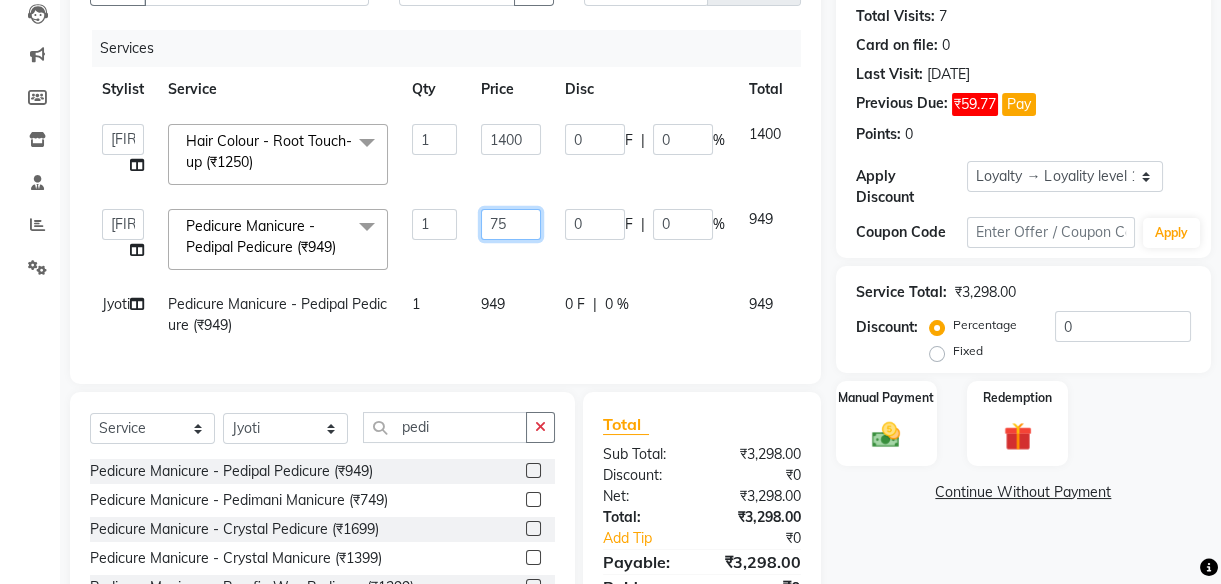 type on "750" 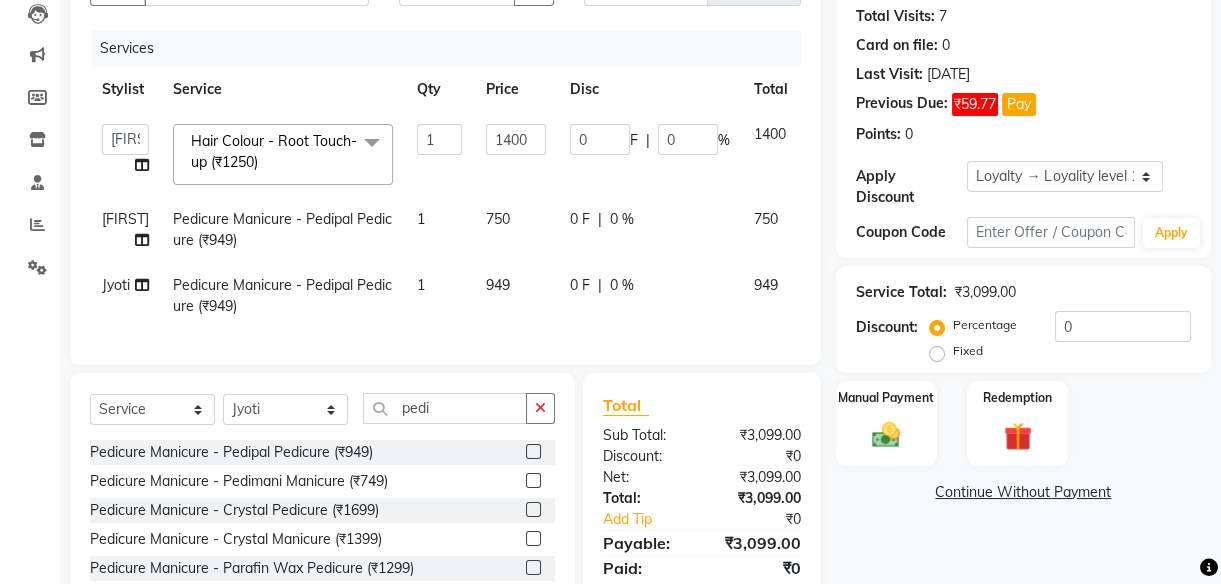 click on "949" 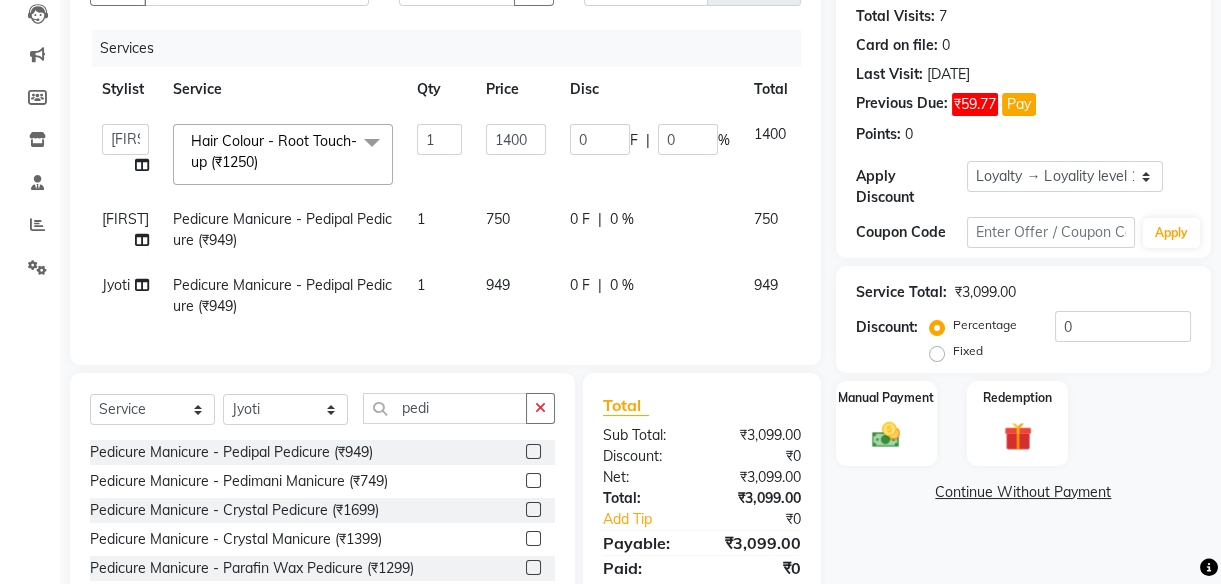 select on "66738" 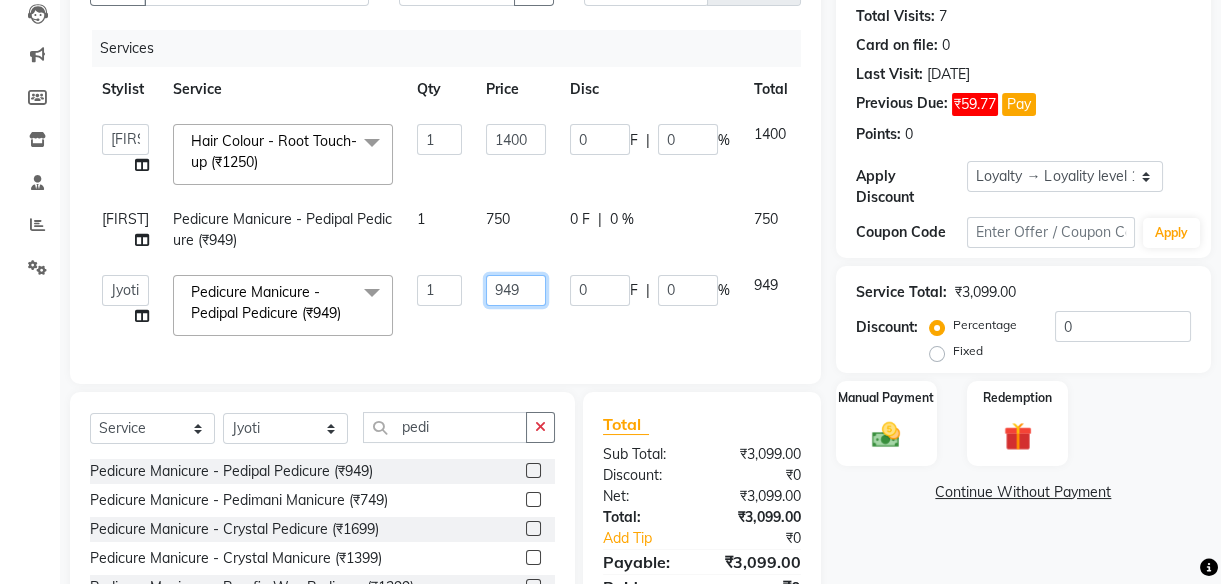 click on "949" 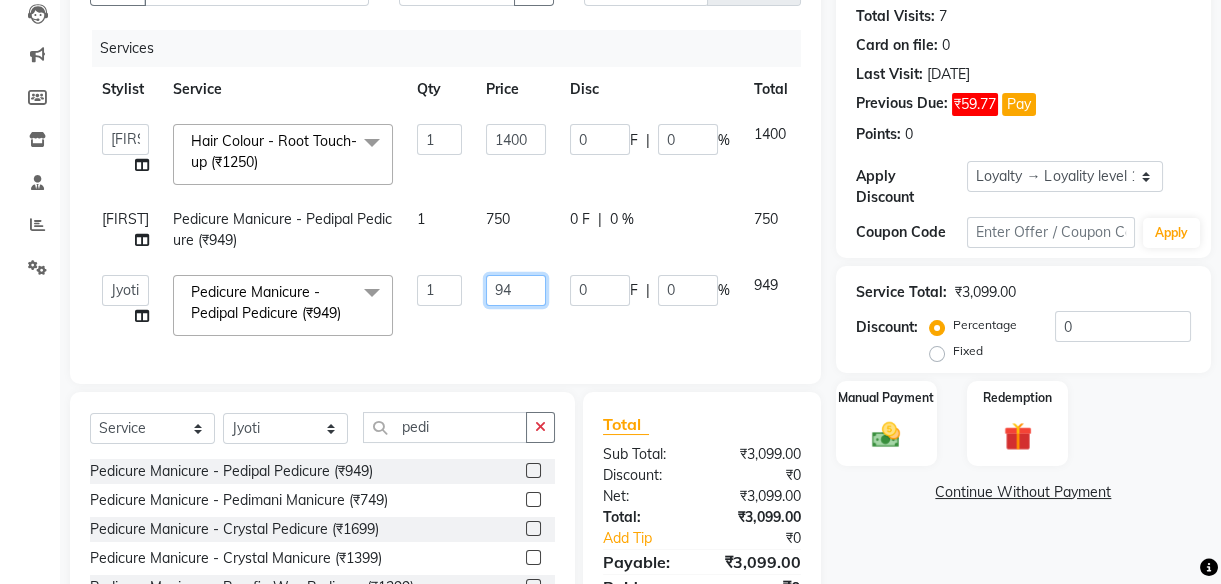 type on "9" 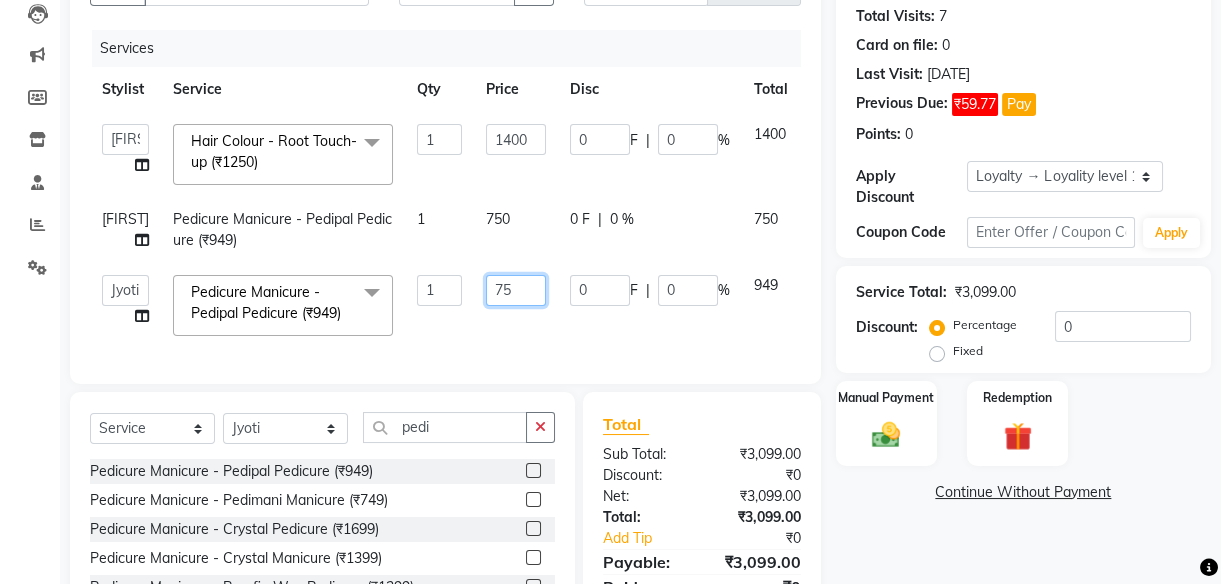 type on "750" 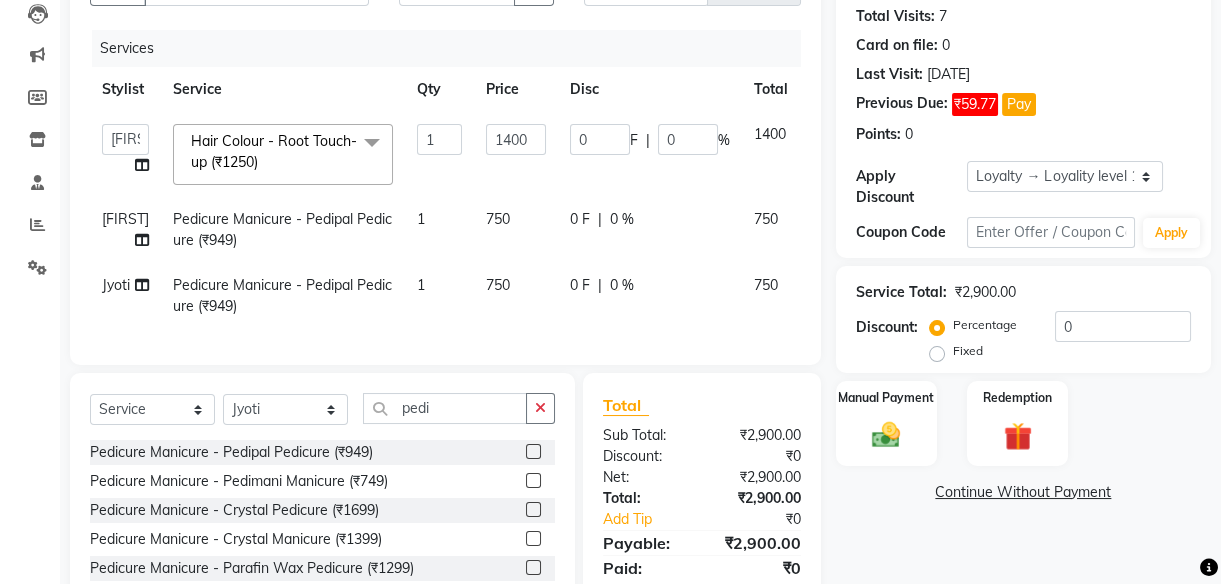 click on "Services Stylist Service Qty Price Disc Total Action  [FIRST]   Front Desk   [FIRST]   [FIRST]   [FIRST]    [FIRST]    [FIRST]   [FIRST]    [FIRST]    Hair Colour - Root Touch-up ([CURRENCY][PRICE])  x Hair - Hair Cut ([CURRENCY][PRICE]) Hair - Child Hair Cut ([CURRENCY][PRICE]) Hair - Hair Wash ([CURRENCY][PRICE]) Hair - Women Hair wash  ([CURRENCY][PRICE]) Hair Wash+Hair Cut+Beard ([CURRENCY][PRICE]) Women-Hair Wash+Hair Cut  ([CURRENCY][PRICE]) Shaving - Trimming ([CURRENCY][PRICE]) Shaving - Regular Shaving ([CURRENCY][PRICE]) Shaving - Beard Styling ([CURRENCY][PRICE]) Colour - Beard Colour ([CURRENCY][PRICE]) Colour - Majirel (Short) ([CURRENCY][PRICE]) Colour - Majirel ([CURRENCY][PRICE]) Colour - Inoa ([CURRENCY][PRICE]) Colour - Schwarzkopf ([CURRENCY][PRICE]) Colour - Highlights ([CURRENCY][PRICE]) Spa - Loreal (Short) ([CURRENCY][PRICE]) Spa - Loreal Spa ([CURRENCY][PRICE]) Spa - Dandruff + Treatment ([CURRENCY][PRICE]) Spa - Hairfall Treatment ([CURRENCY][PRICE]) Spa - Treatment Spa ([CURRENCY][PRICE]) Spa - Beard Spa (Short) ([CURRENCY][PRICE]) Spa - Beard Spa (Medium) ([CURRENCY][PRICE]) Spa - Beard Spa (Long) ([CURRENCY][PRICE]) Keratin - Short ([CURRENCY][PRICE]) Keratin - Medium ([CURRENCY][PRICE]) Keratin - Long ([CURRENCY][PRICE]) Threading - Eyebrows ([CURRENCY][PRICE]) 1 1400 0 F | 0 %" 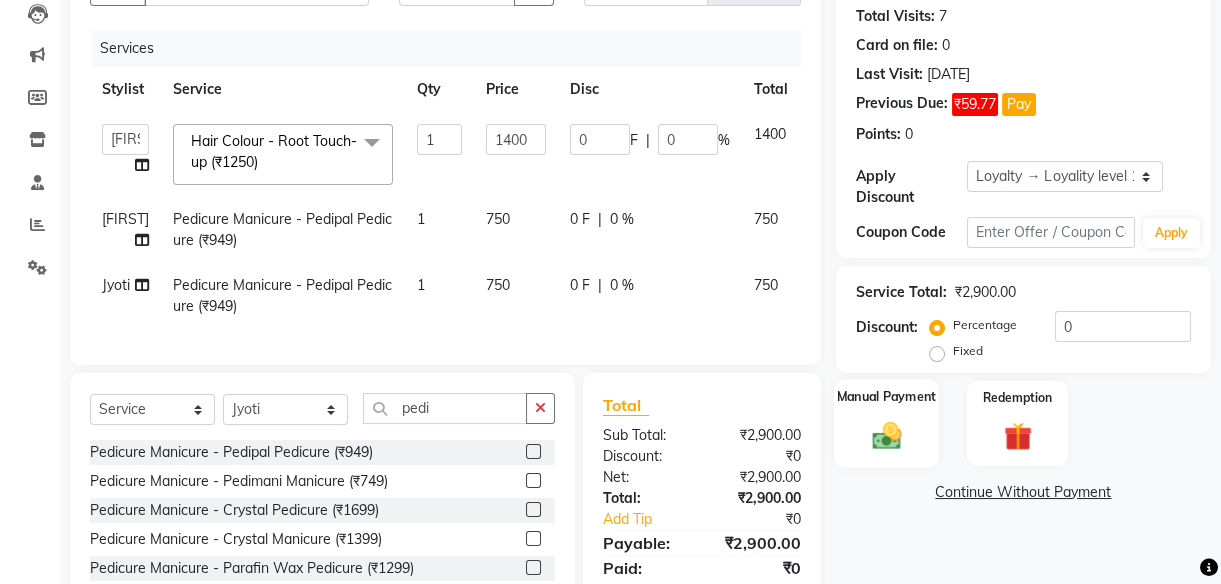 click 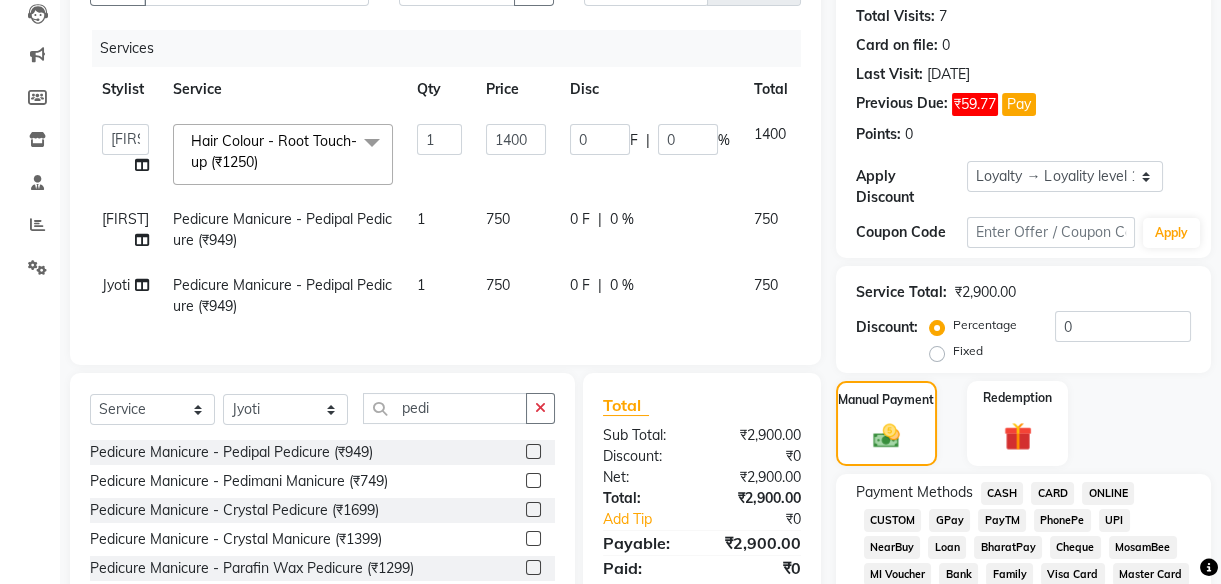 click on "CARD" 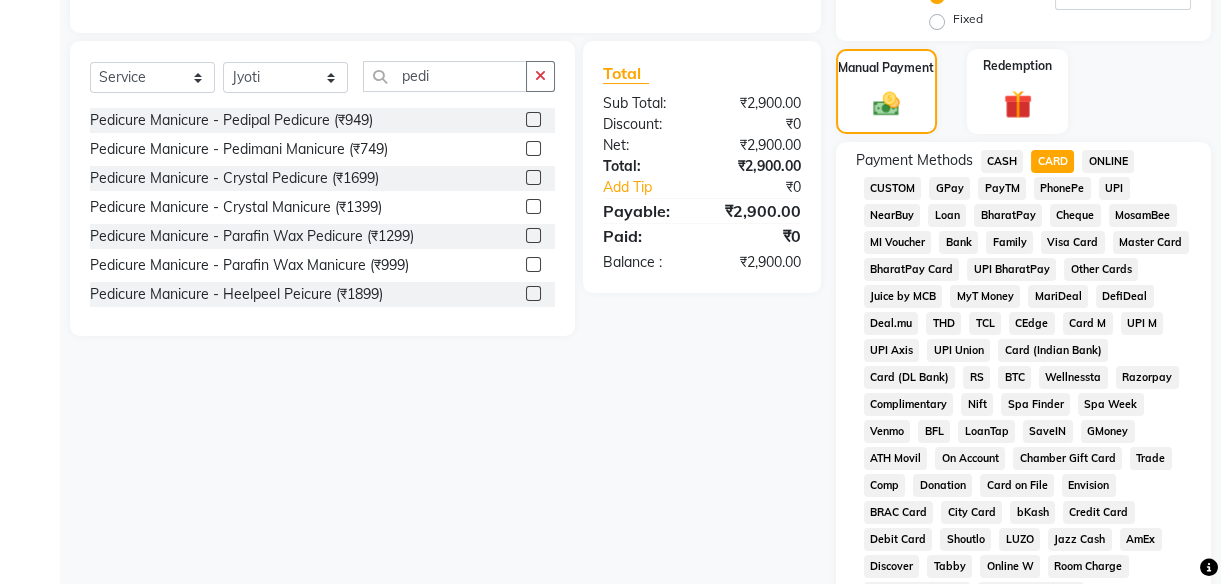 scroll, scrollTop: 1105, scrollLeft: 0, axis: vertical 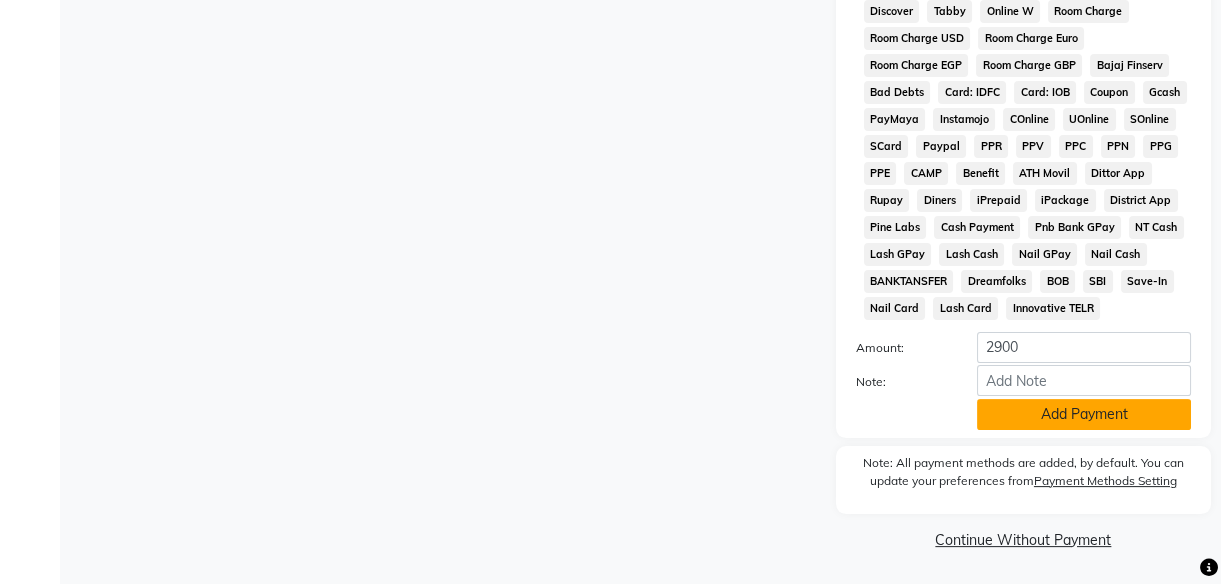 click on "Add Payment" 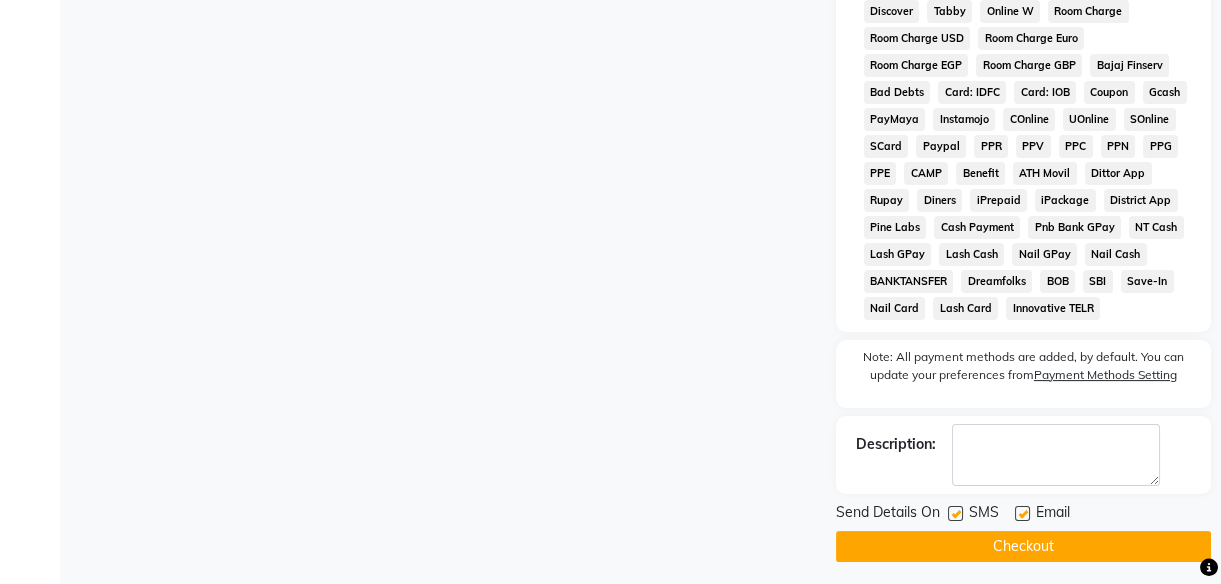 click 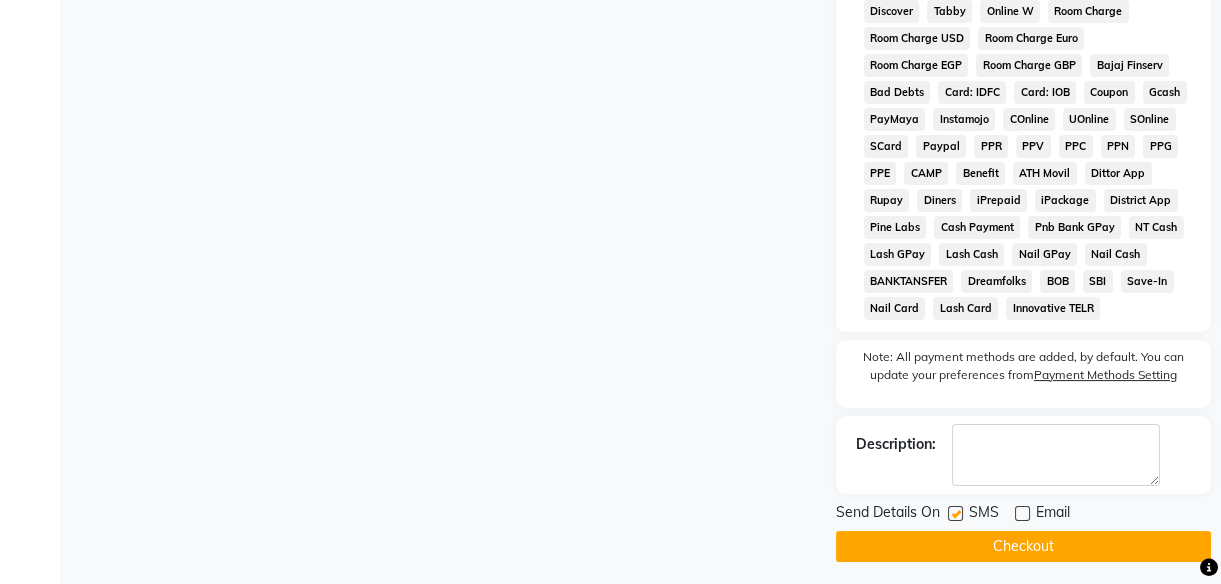 click 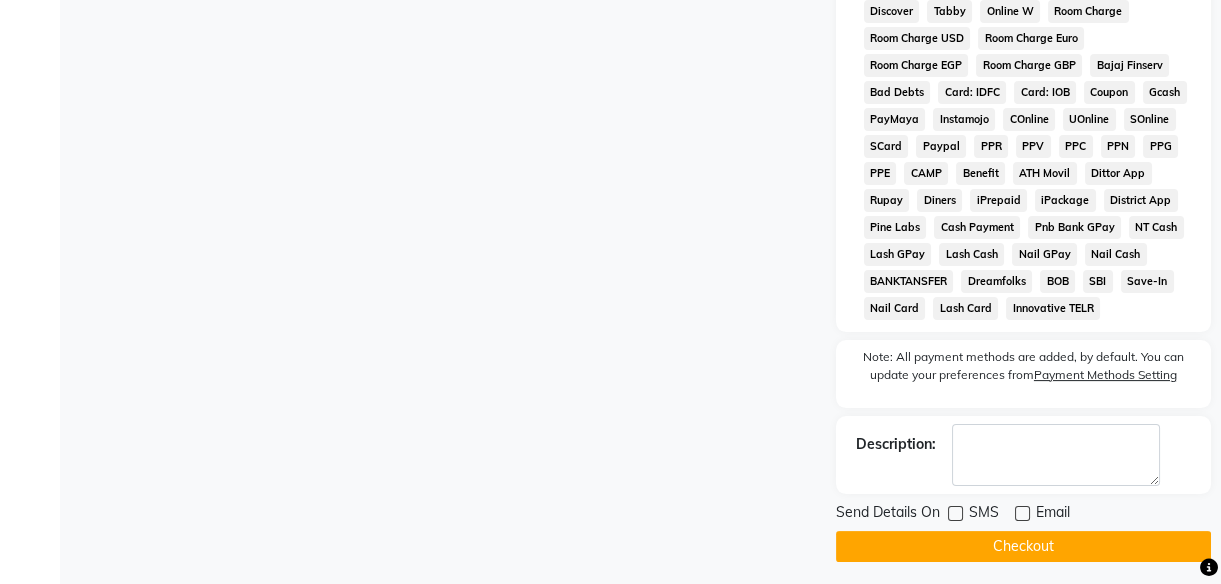 click on "Checkout" 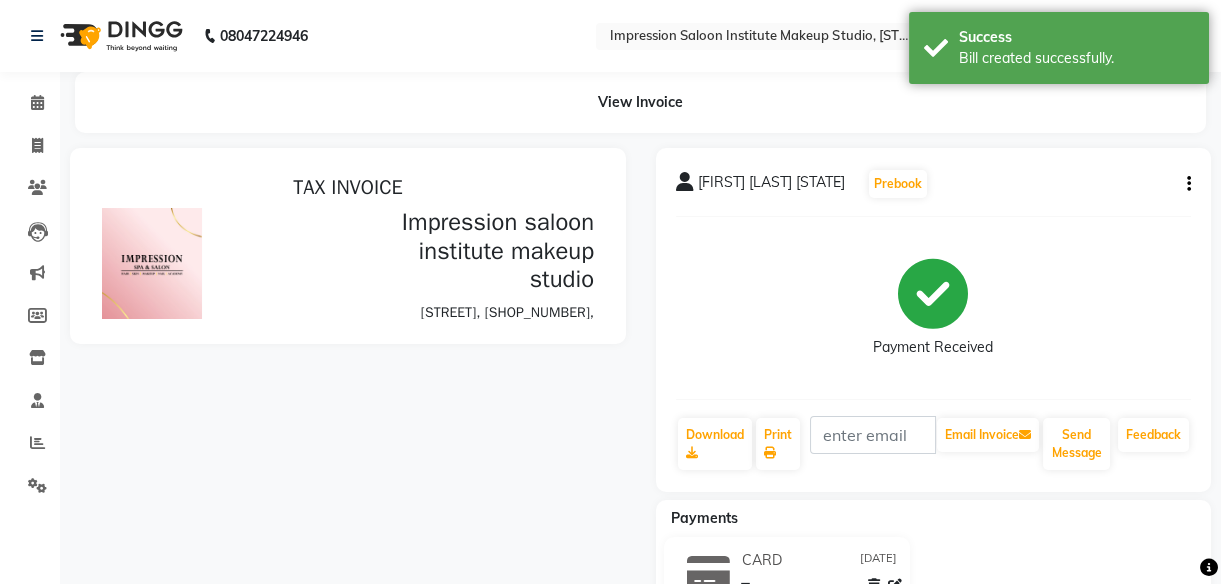 scroll, scrollTop: 0, scrollLeft: 0, axis: both 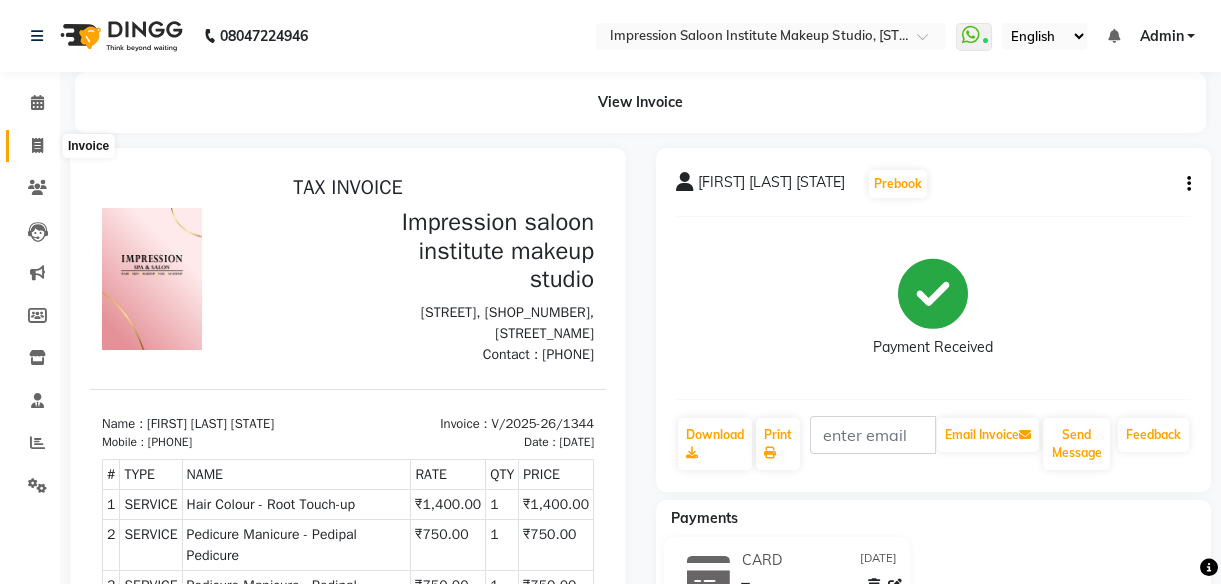click 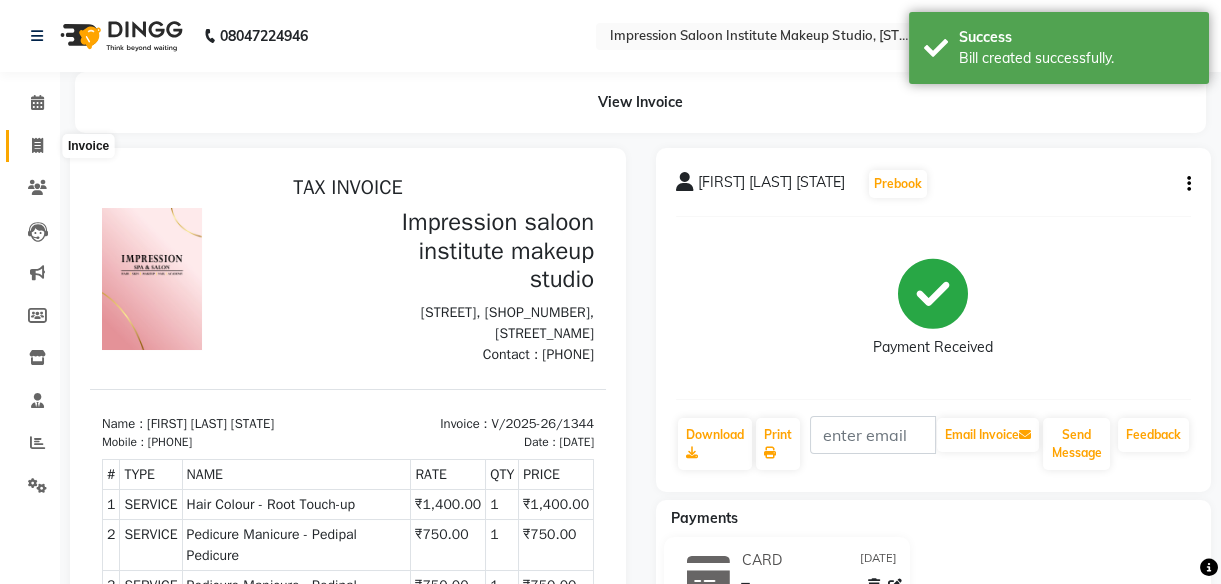 select on "service" 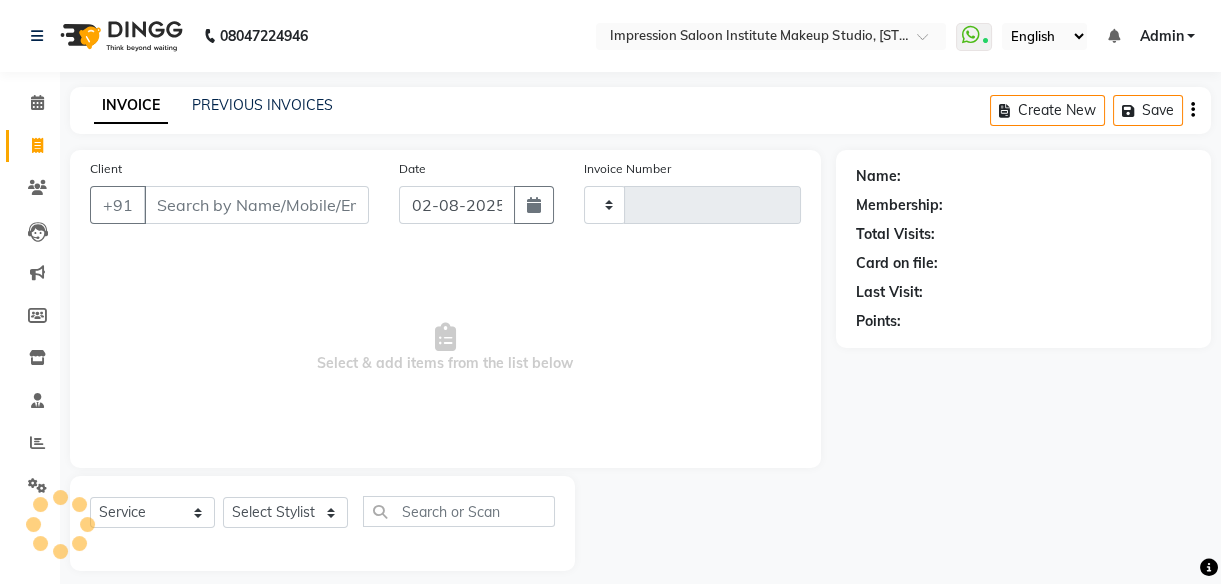 scroll, scrollTop: 18, scrollLeft: 0, axis: vertical 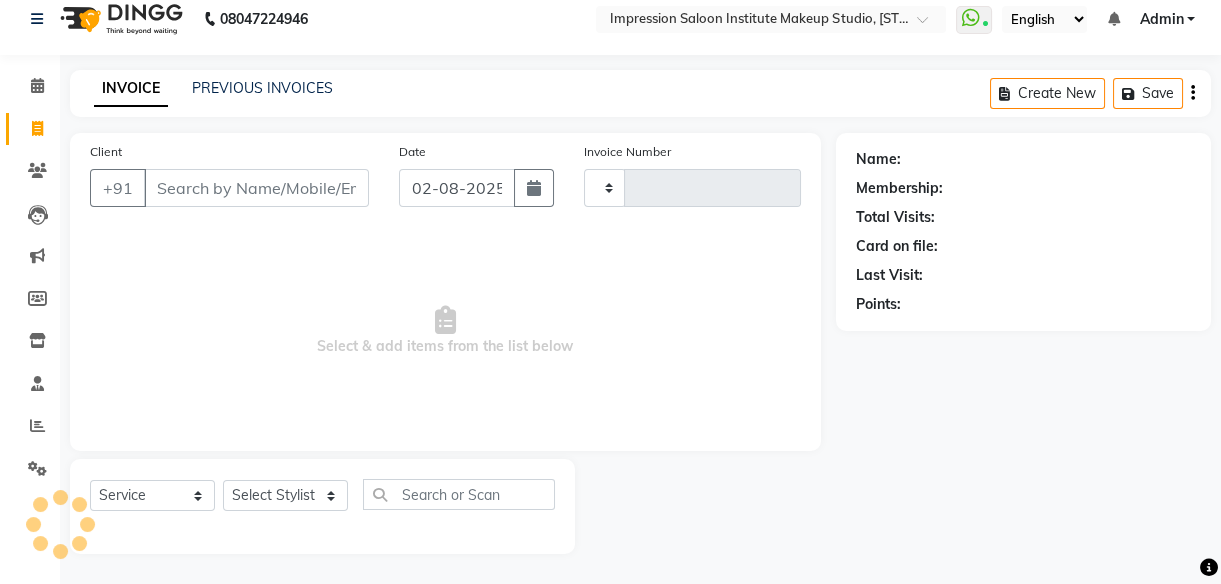 type on "1345" 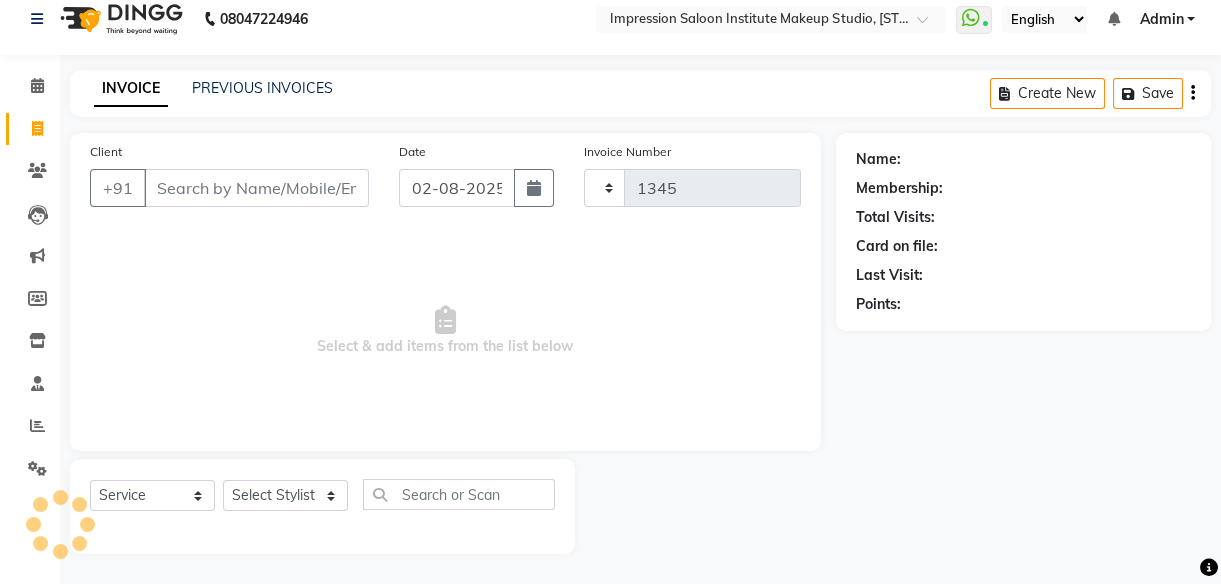 select on "437" 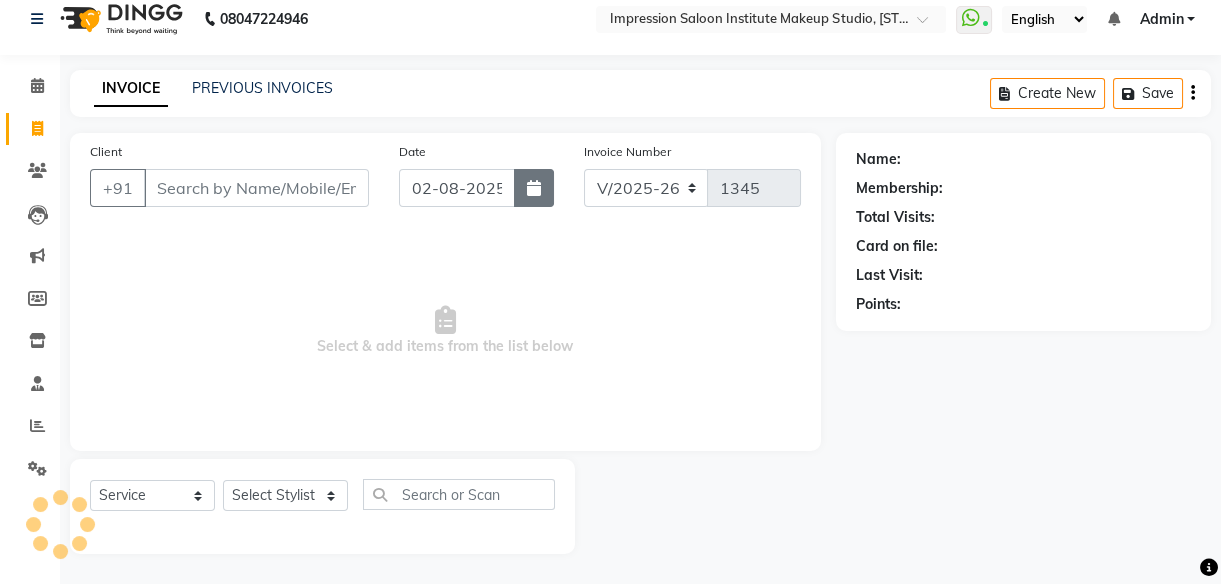 select on "product" 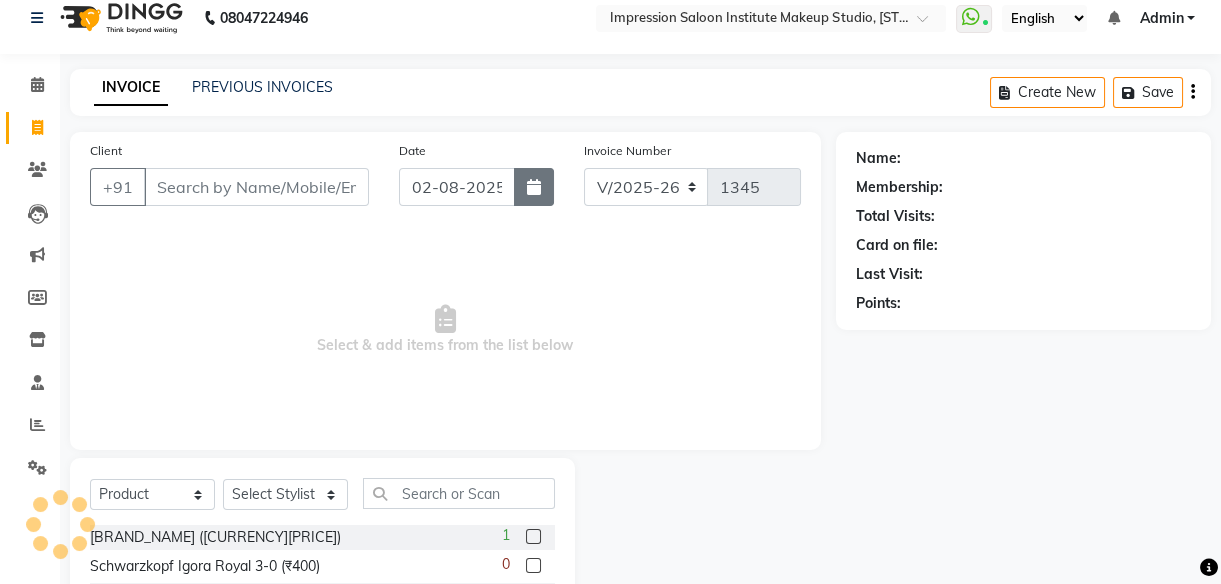 click 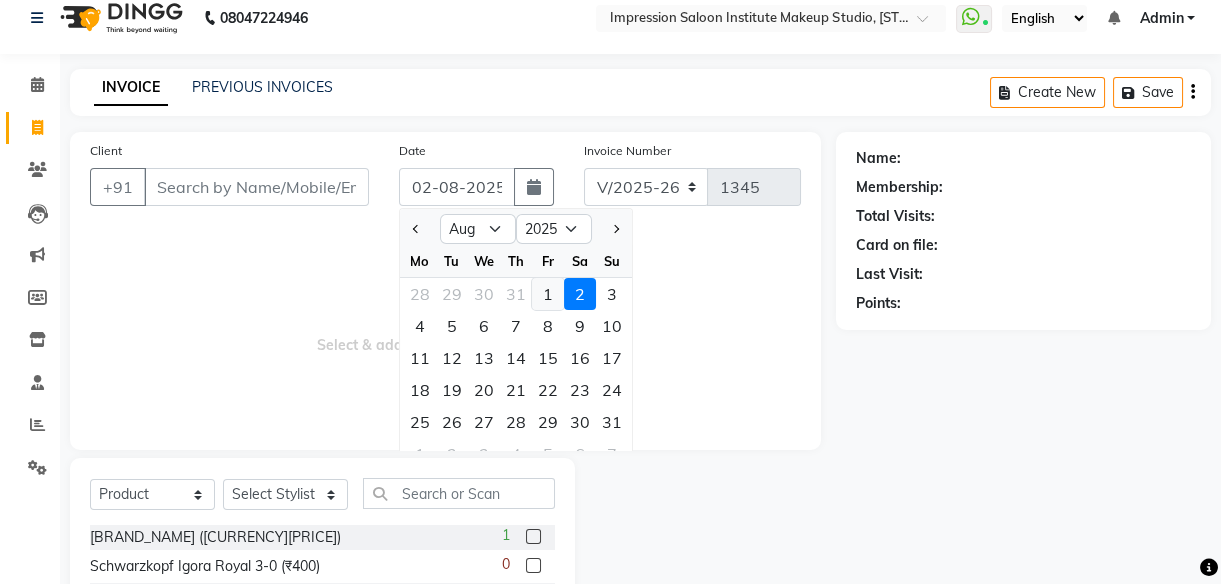 click on "1" 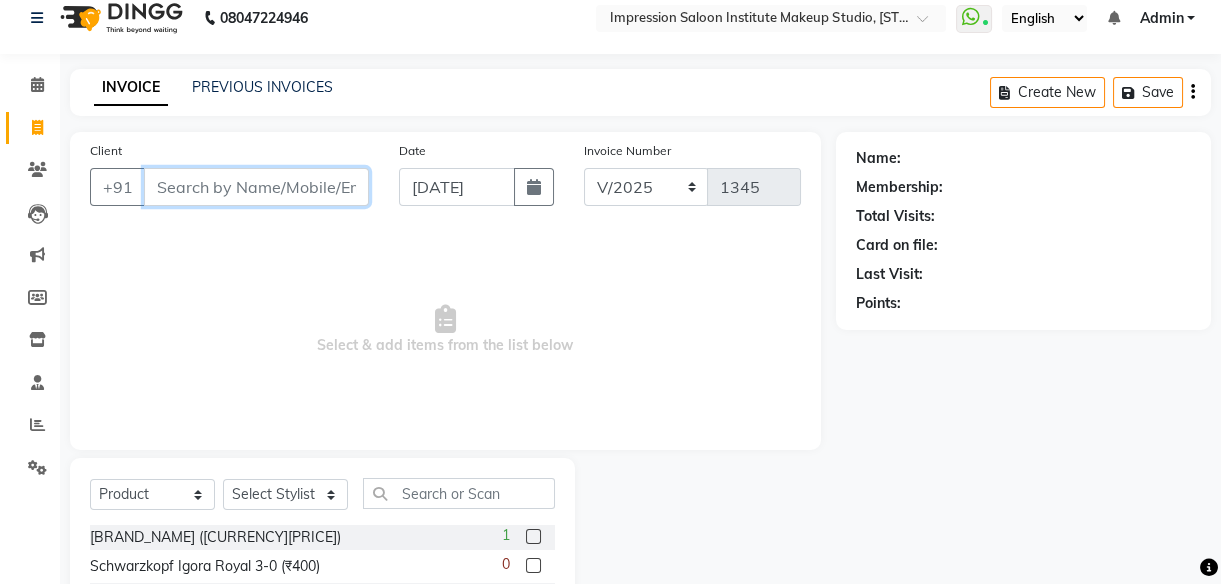 click on "Client" at bounding box center [256, 187] 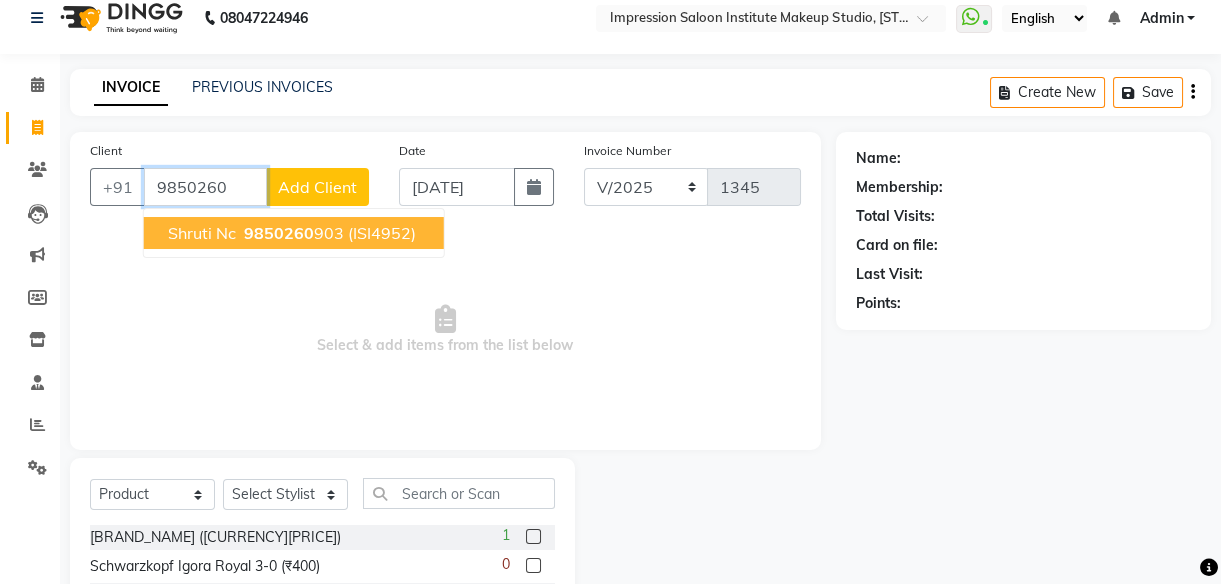 click on "shruti nc" at bounding box center [202, 233] 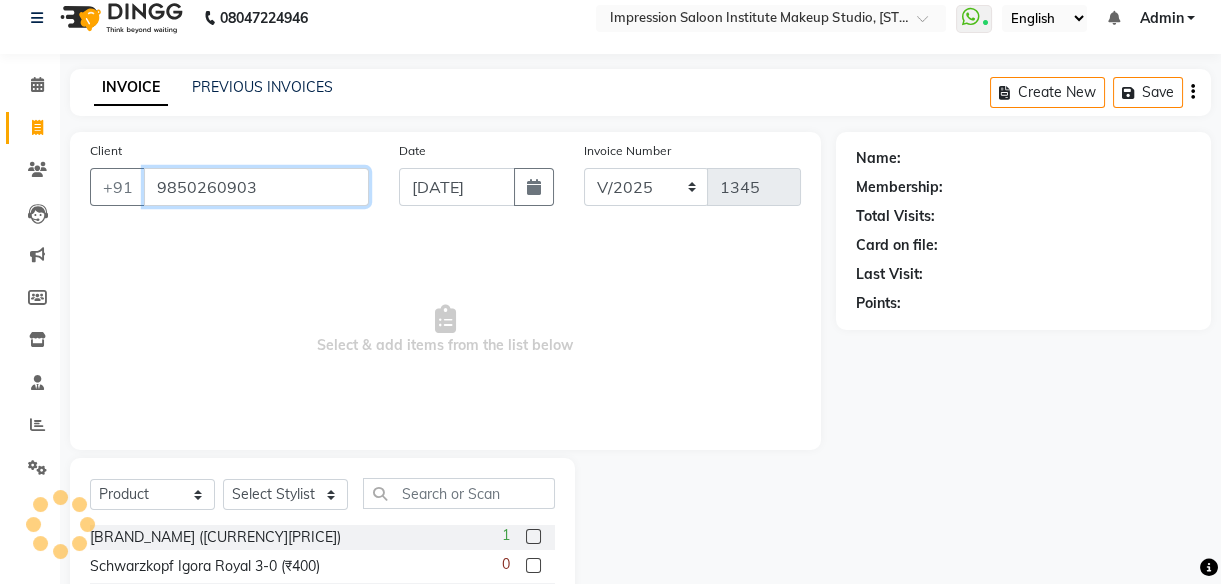 type on "9850260903" 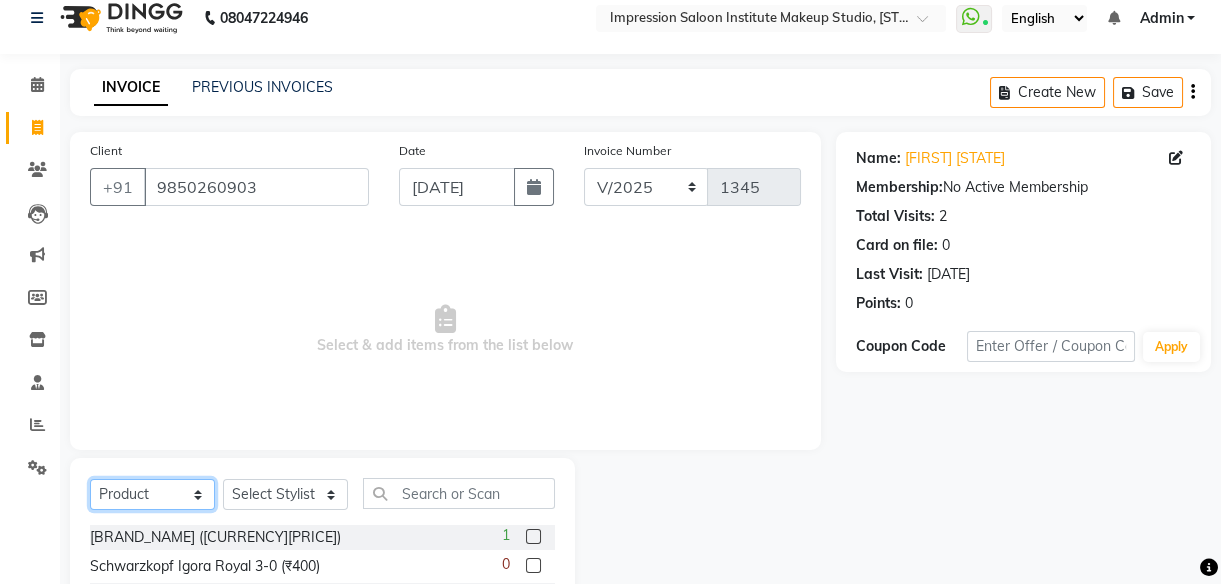 click on "Select  Service  Product  Membership  Package Voucher Prepaid Gift Card" 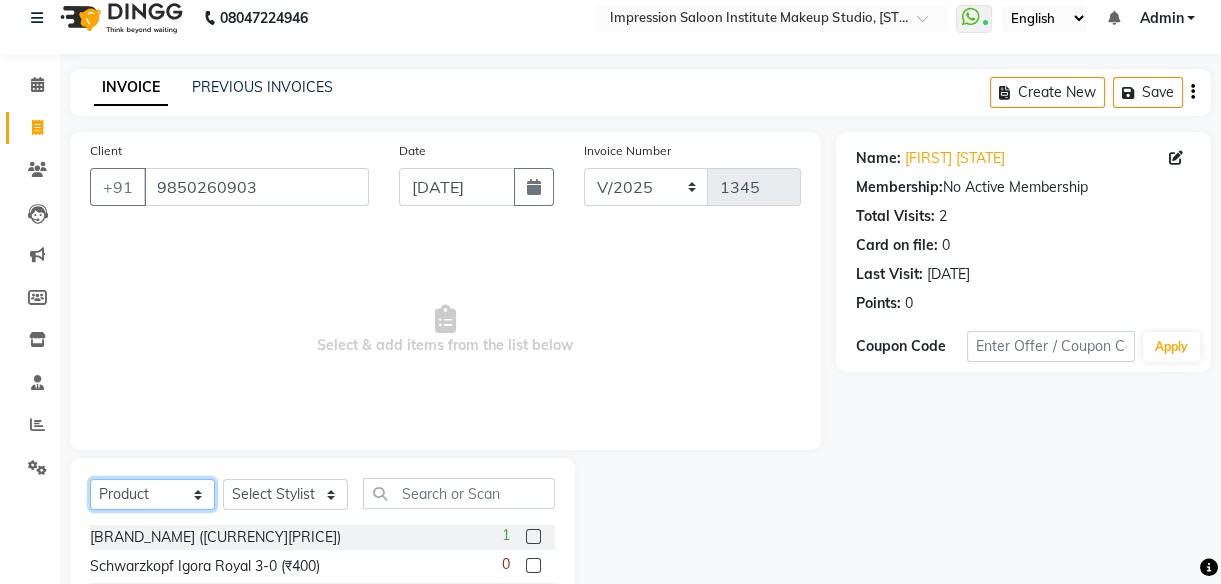 select on "service" 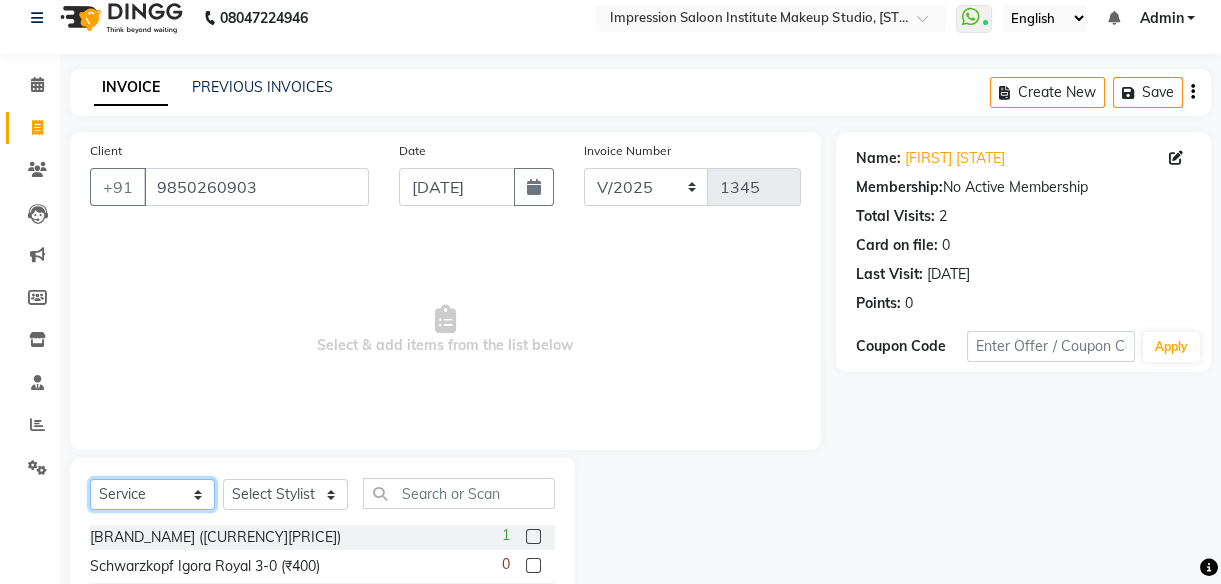 click on "Select  Service  Product  Membership  Package Voucher Prepaid Gift Card" 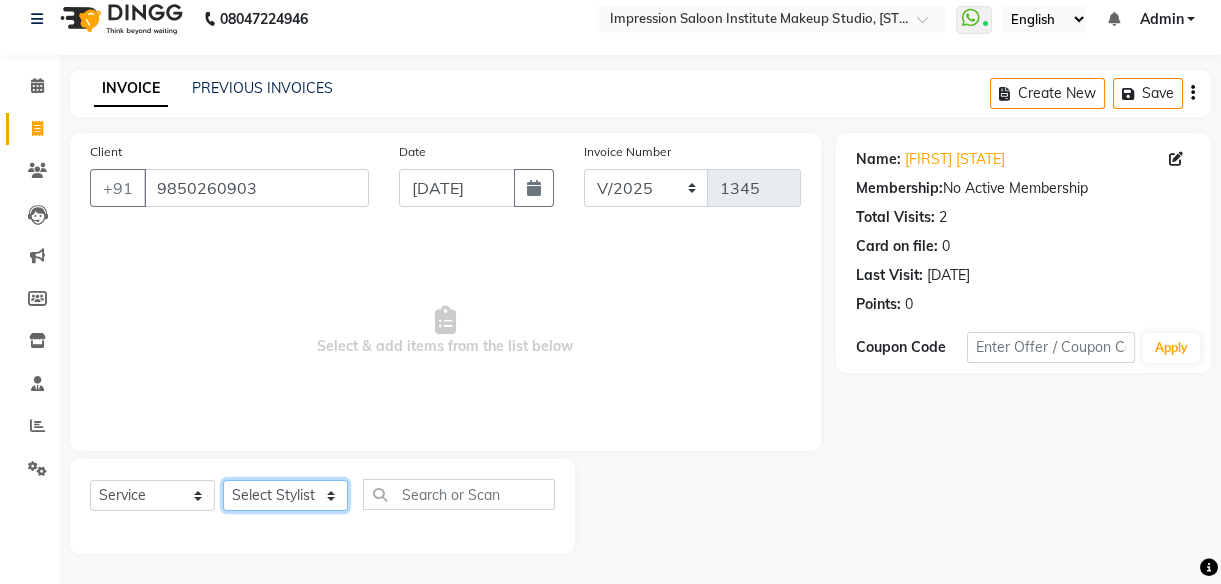 click on "Select Stylist [FIRST] Front Desk [FIRST] [FIRST] [FIRST] [FIRST]  [FIRST]   [FIRST]    [FIRST]    [FIRST]" 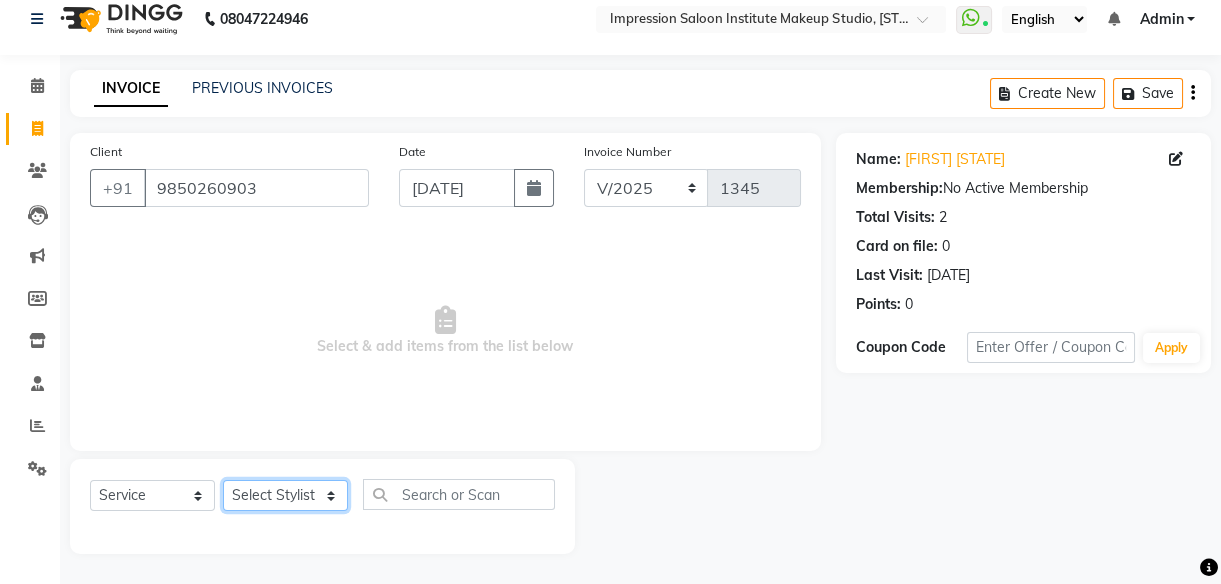 select on "85426" 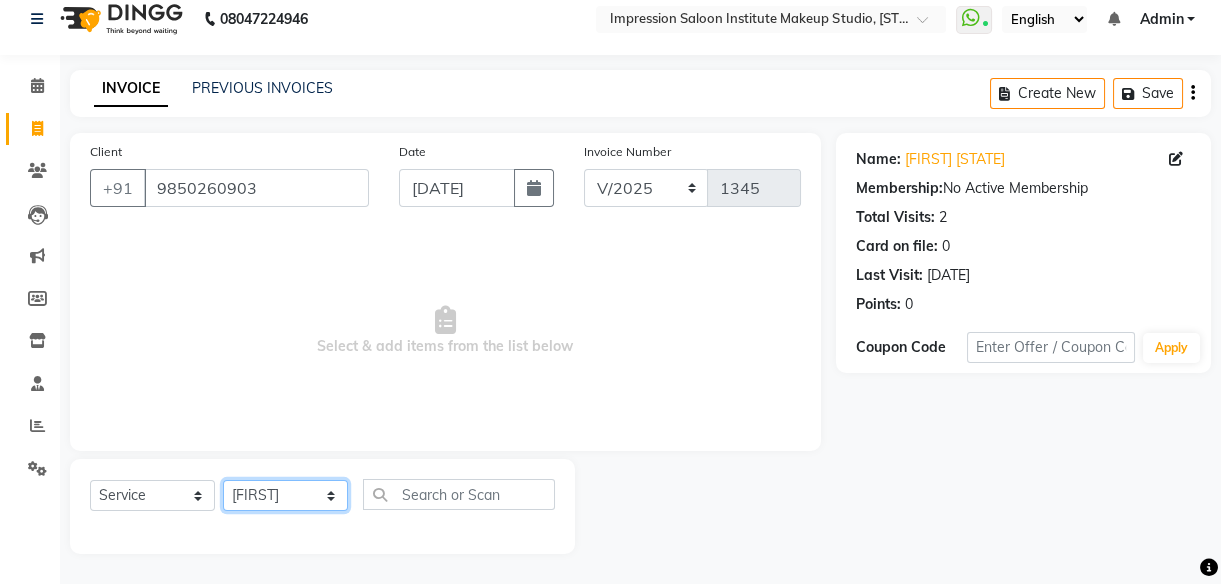click on "Select Stylist [FIRST] Front Desk [FIRST] [FIRST] [FIRST] [FIRST]  [FIRST]   [FIRST]    [FIRST]    [FIRST]" 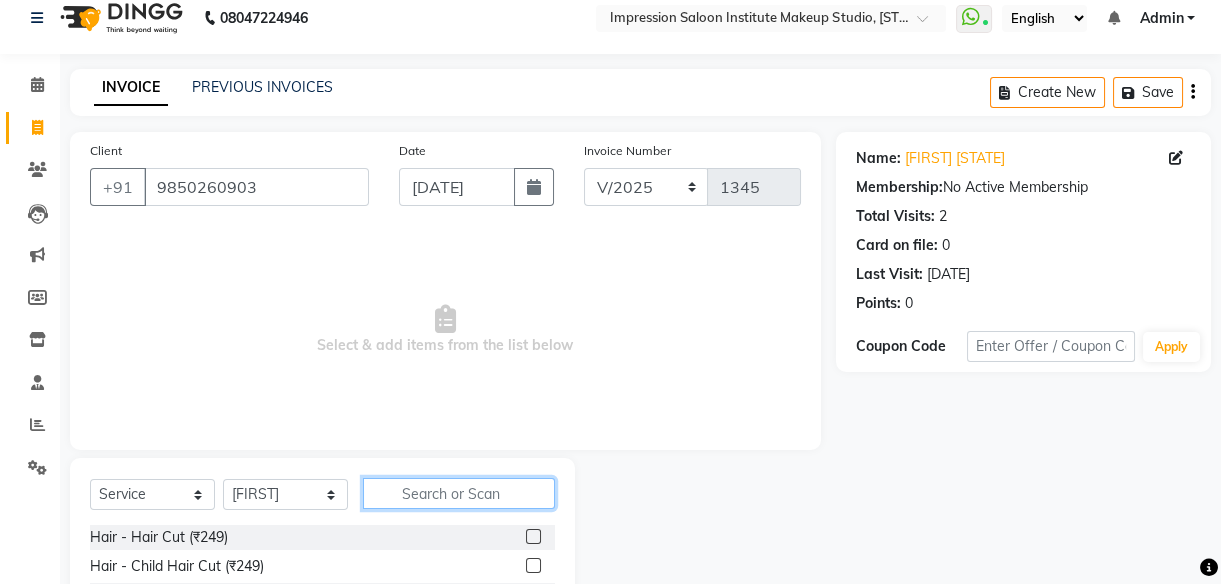 click 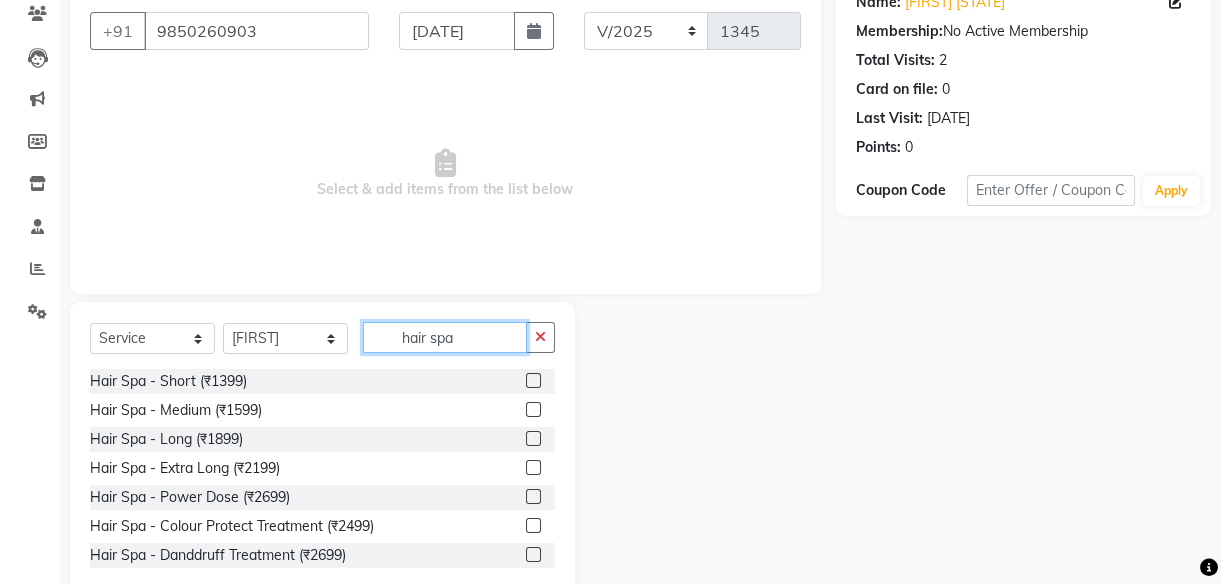 scroll, scrollTop: 175, scrollLeft: 0, axis: vertical 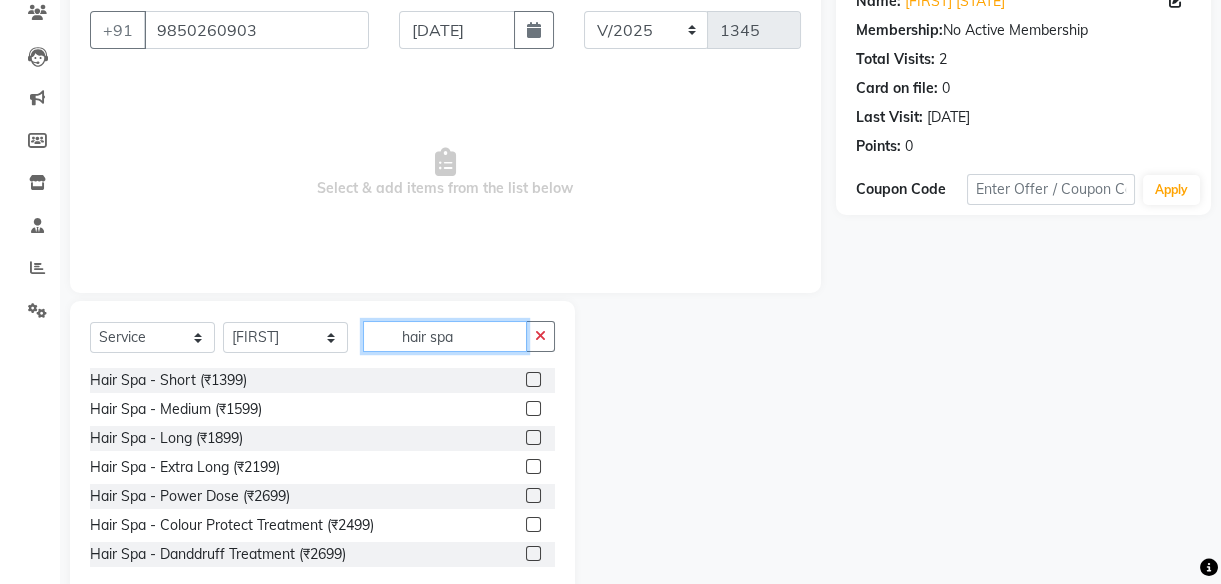 type on "hair spa" 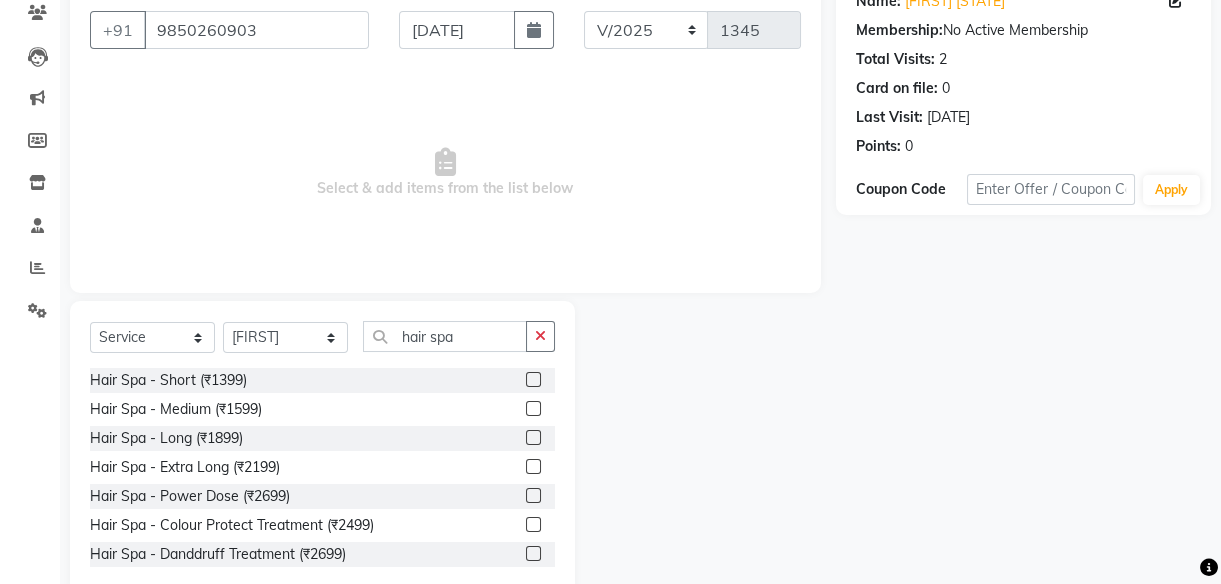 click 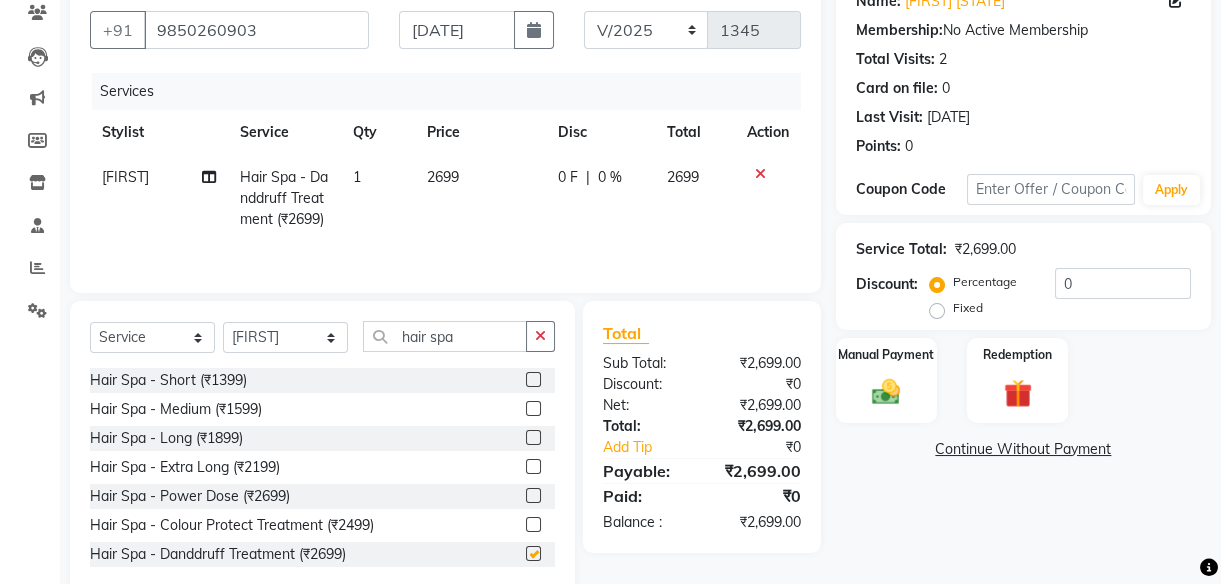 checkbox on "false" 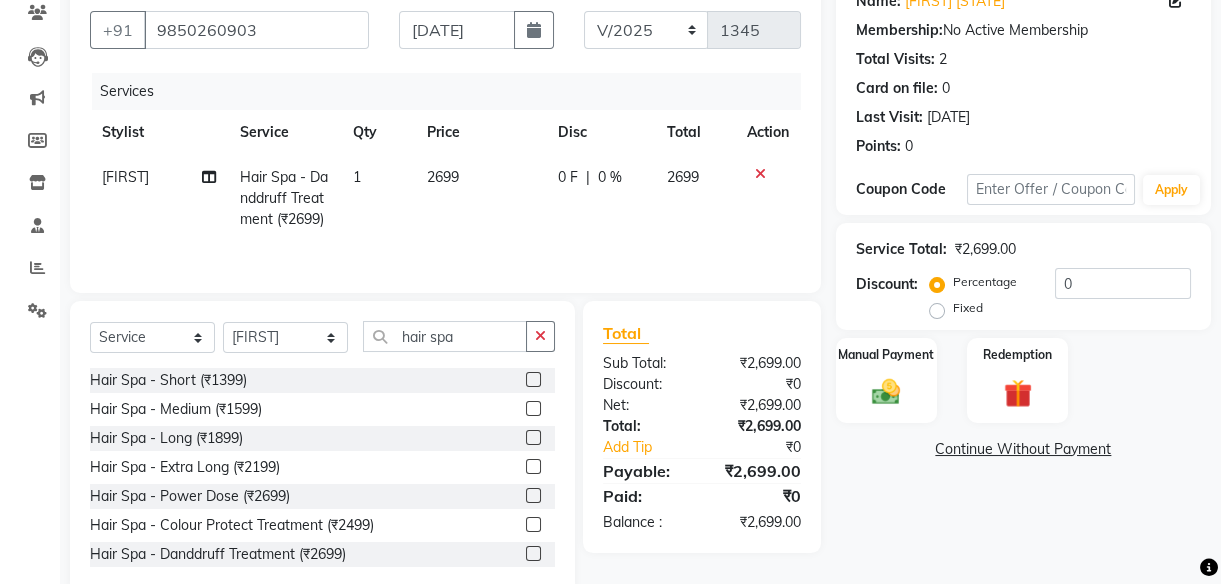 click on "2699" 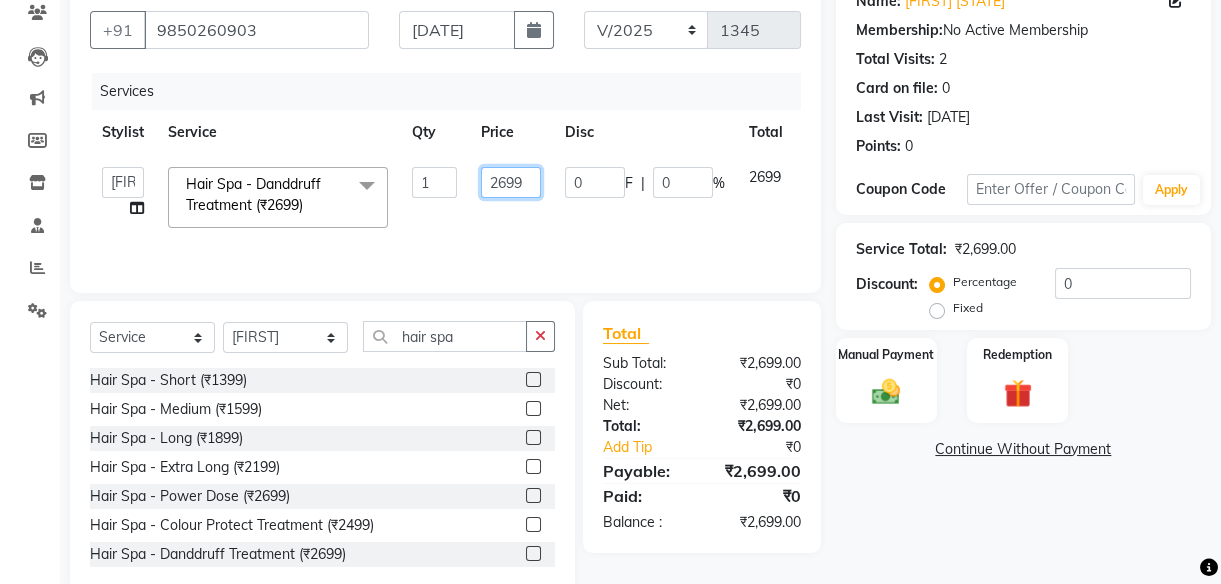 click on "2699" 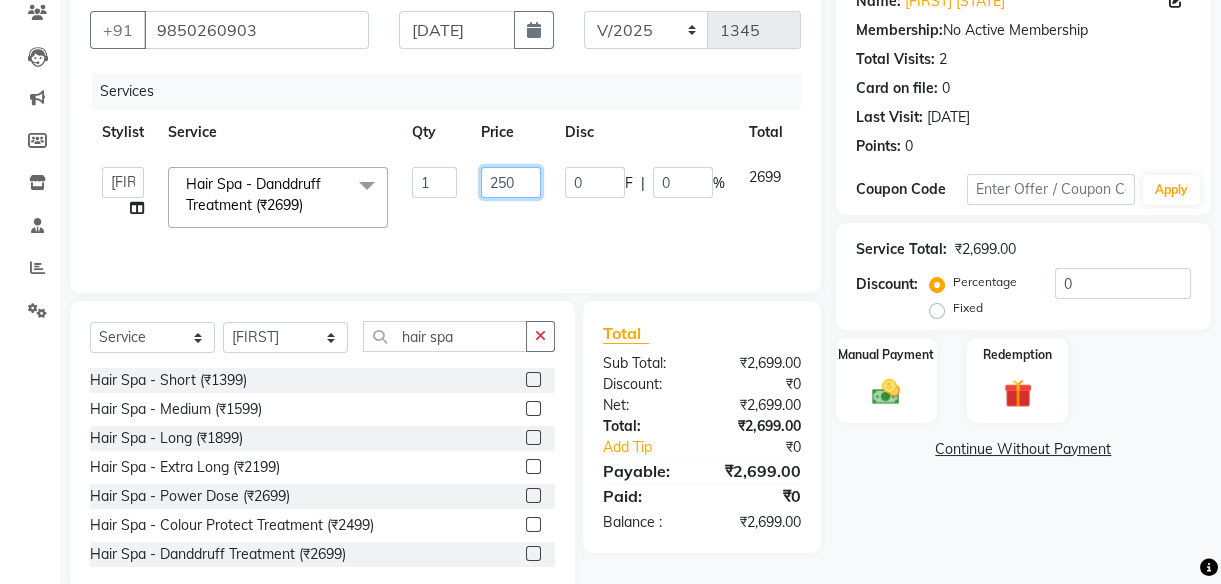 type on "2500" 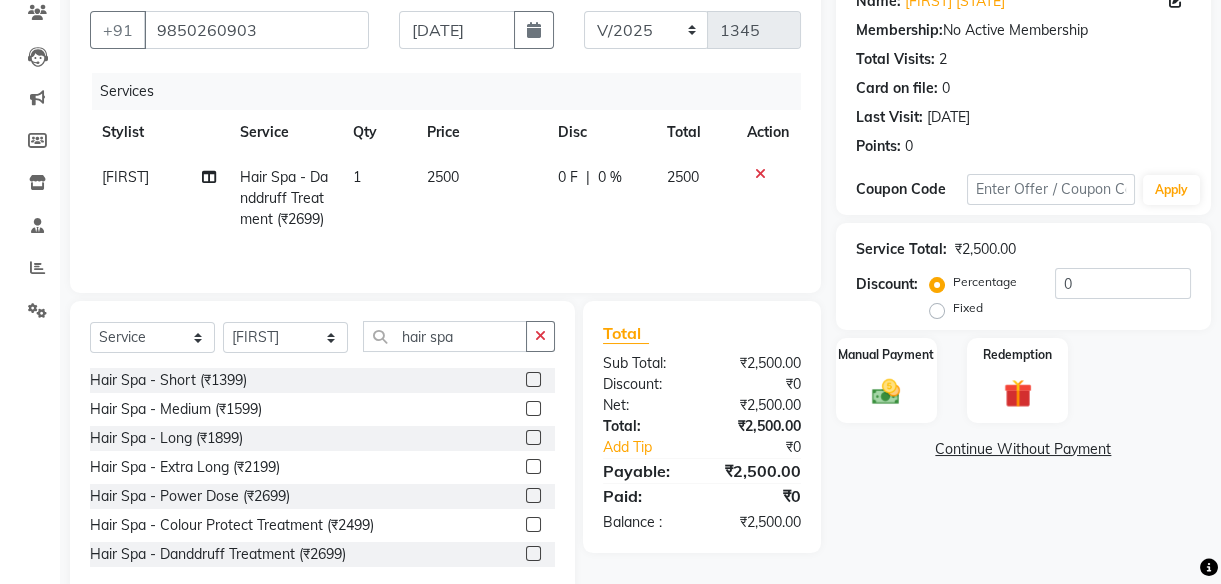 click on "2500" 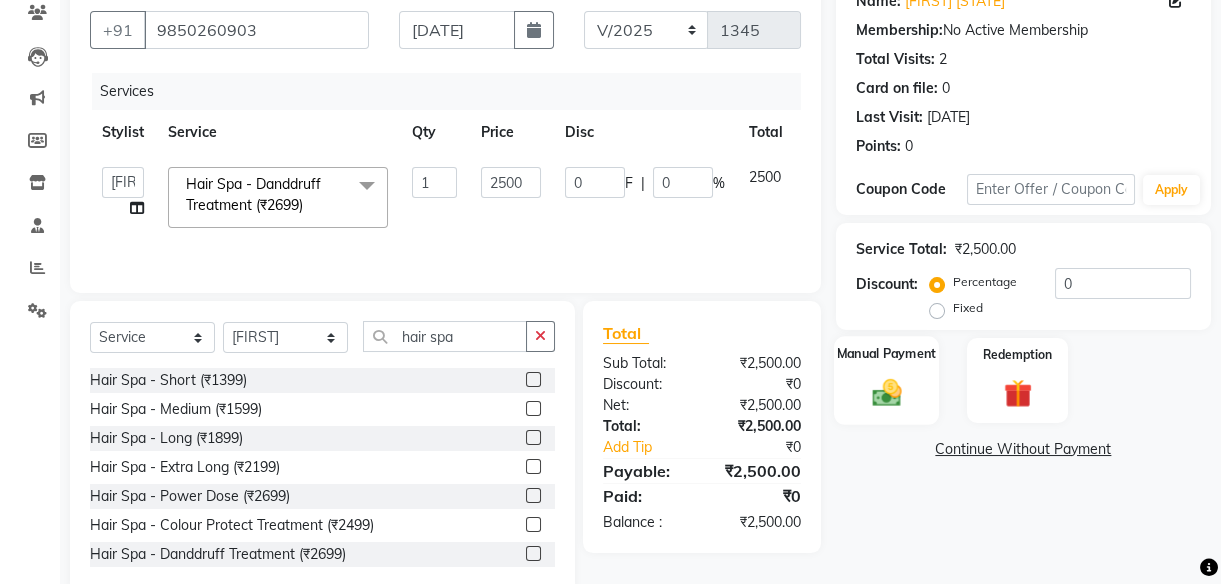 click 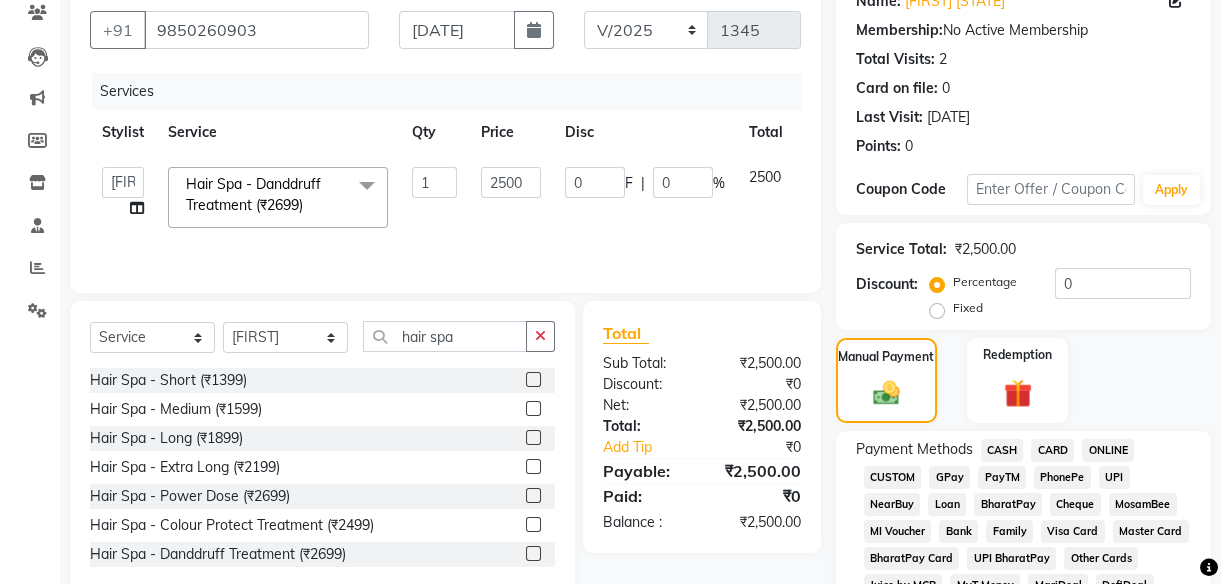 click on "UPI" 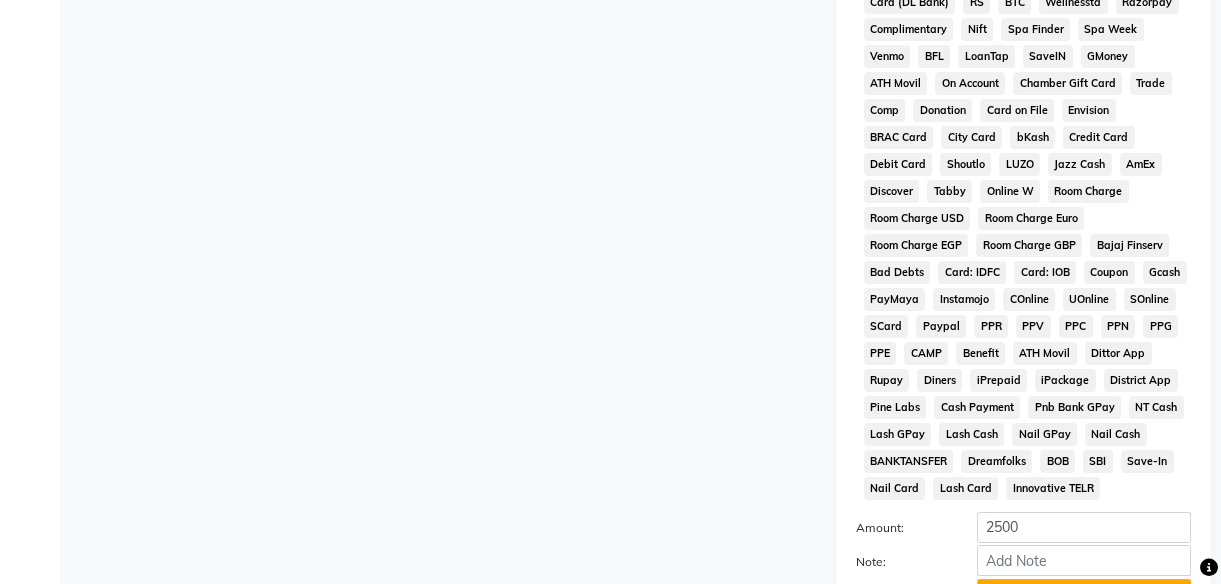 scroll, scrollTop: 1020, scrollLeft: 0, axis: vertical 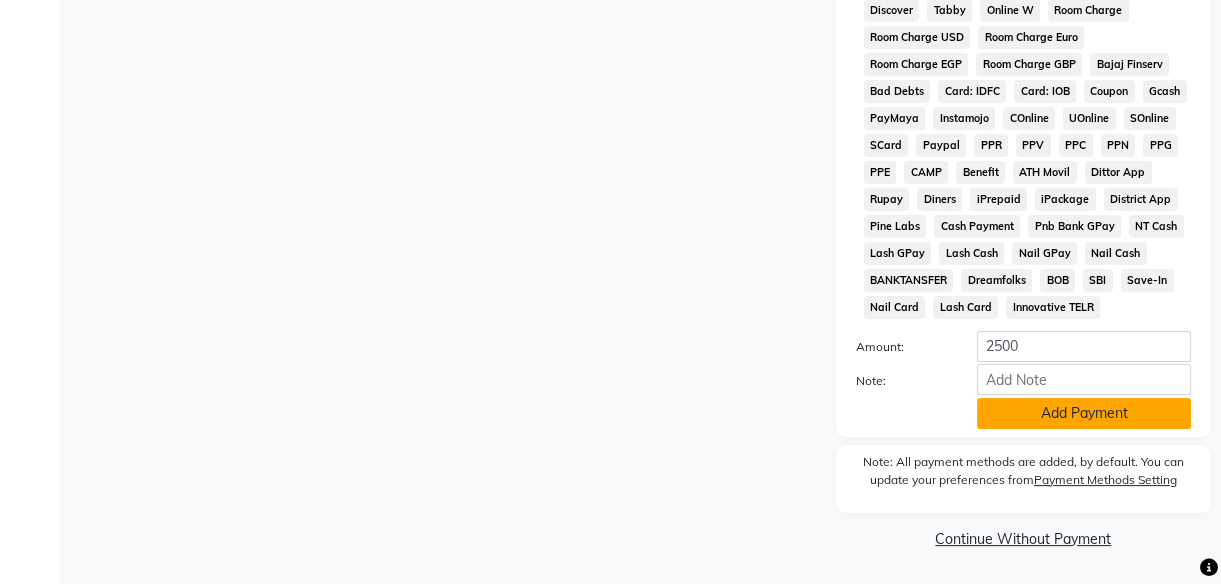 click on "Add Payment" 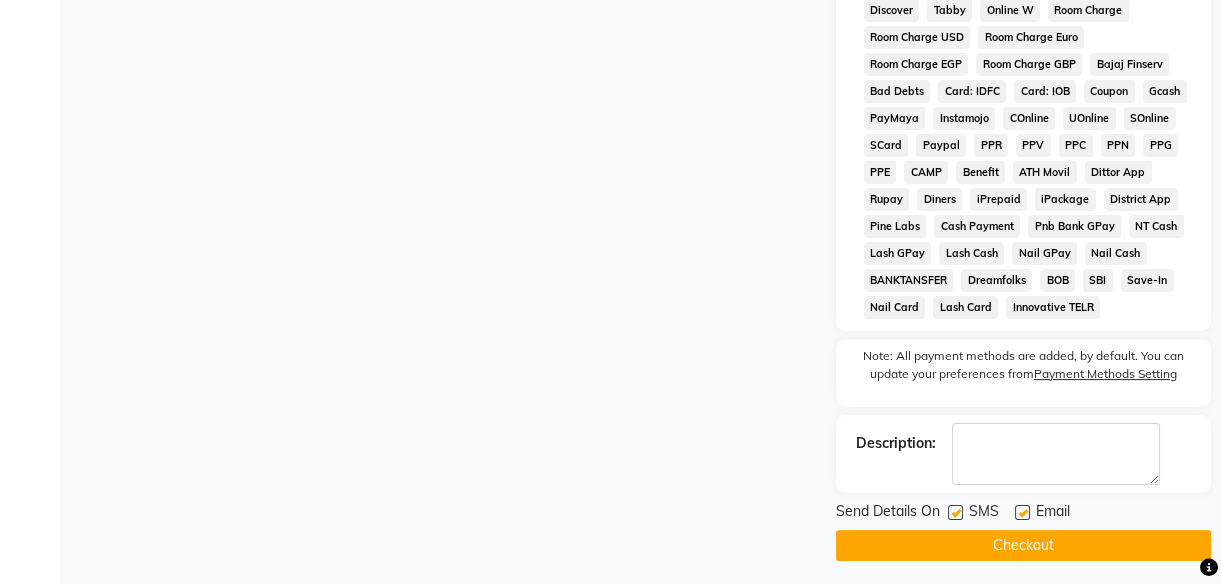 click 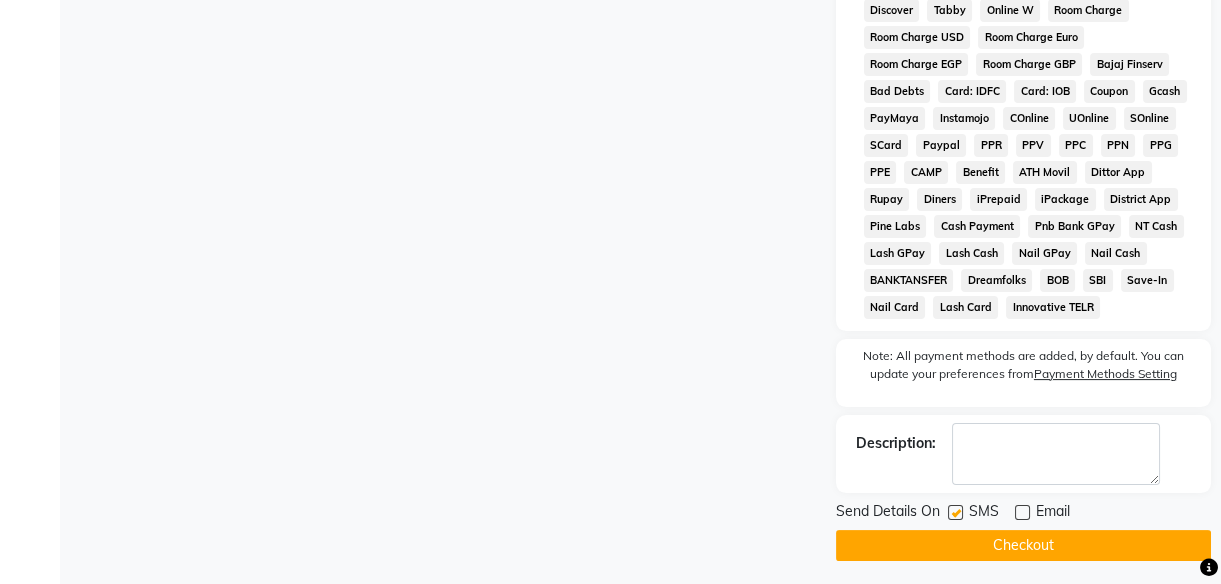 click 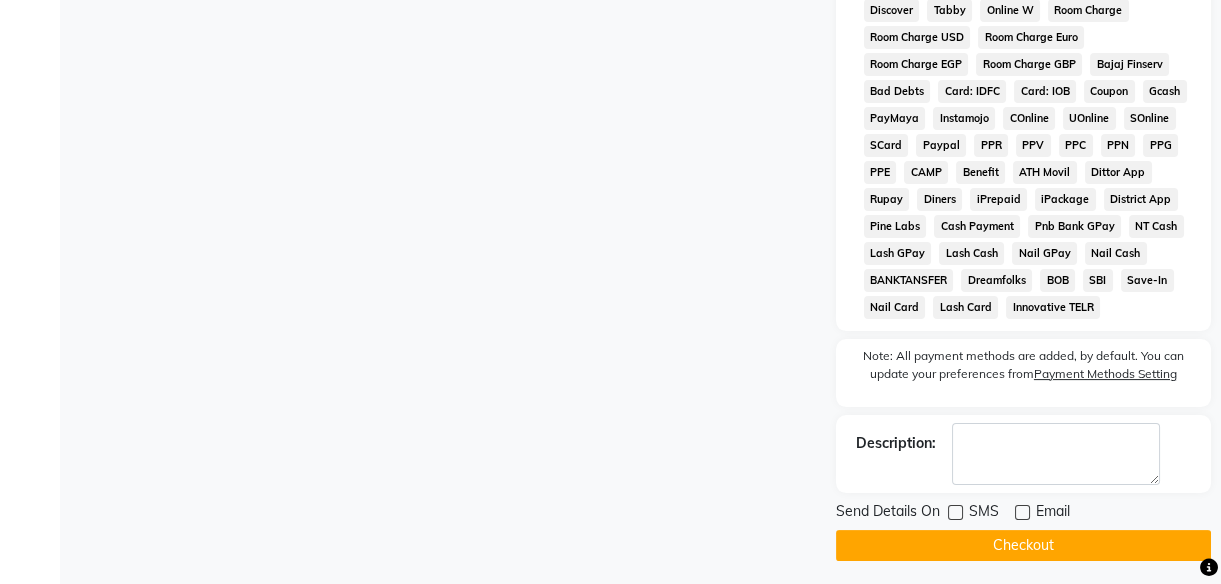click on "Checkout" 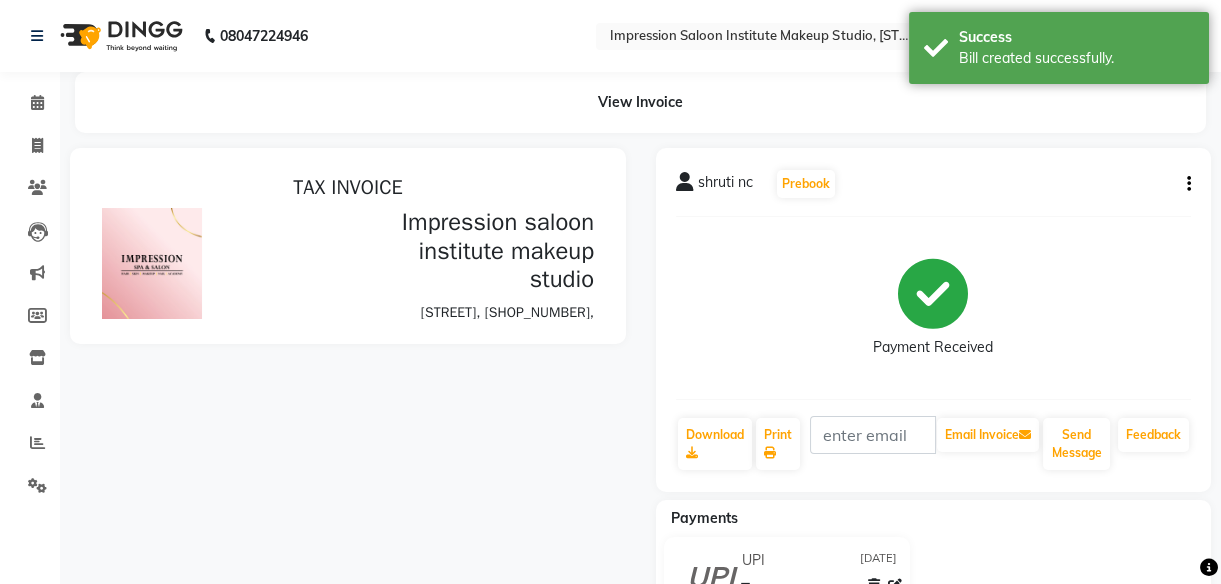 scroll, scrollTop: 0, scrollLeft: 0, axis: both 